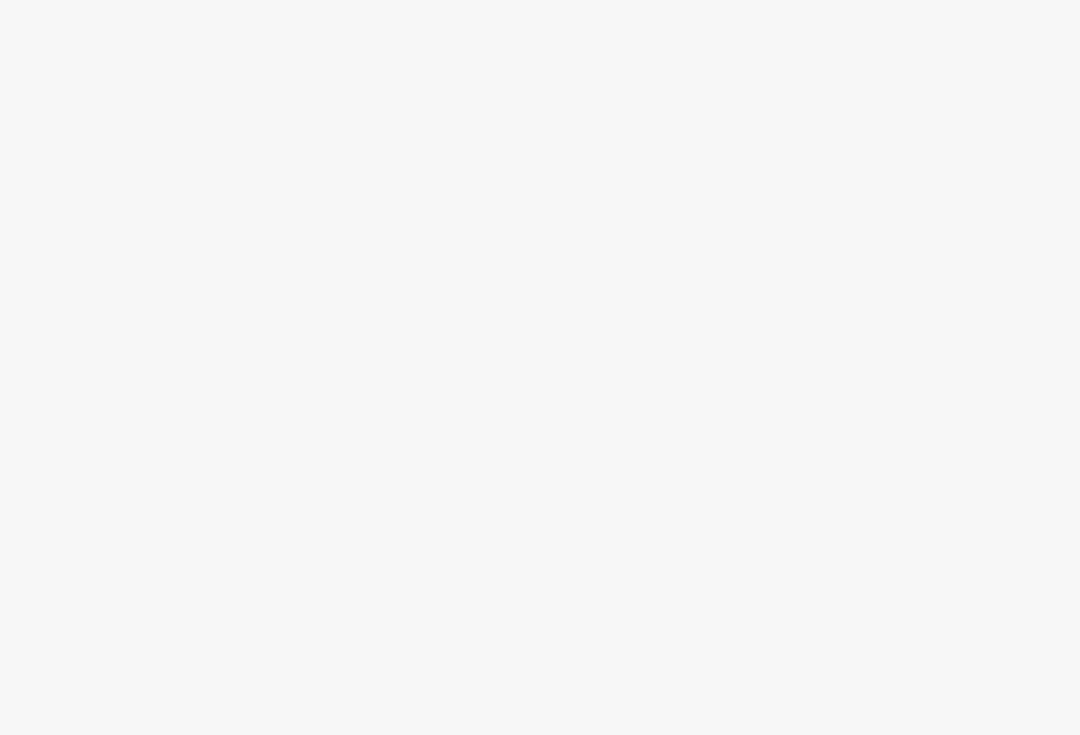 scroll, scrollTop: 0, scrollLeft: 0, axis: both 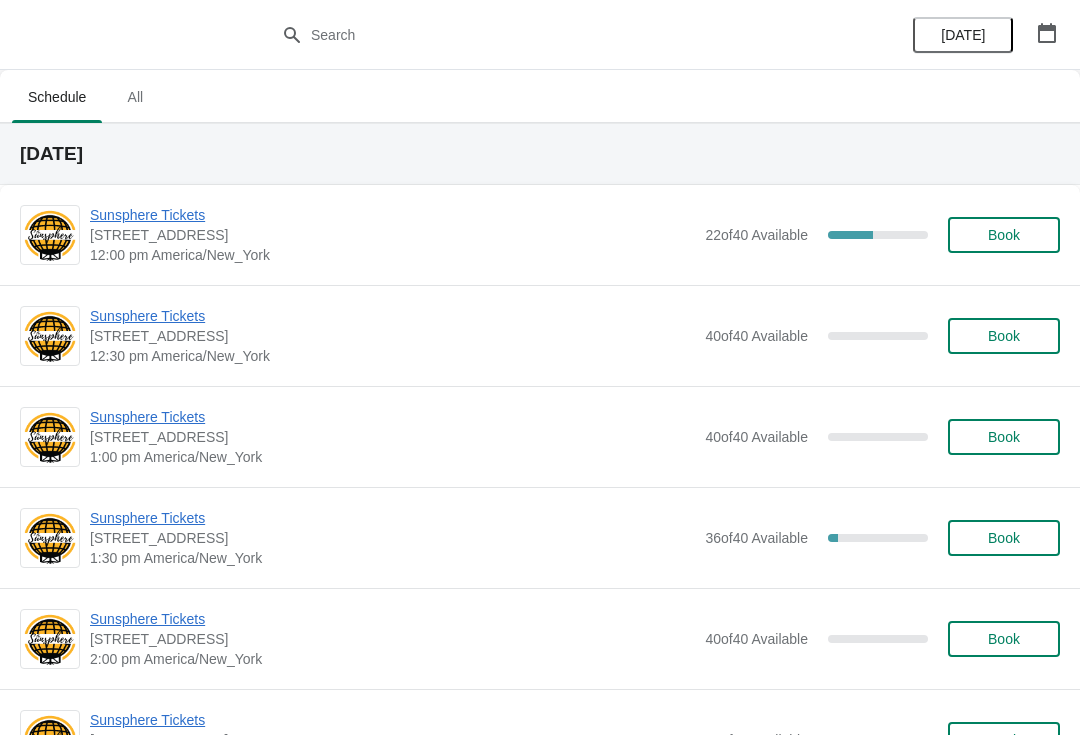click on "Sunsphere Tickets" at bounding box center (392, 215) 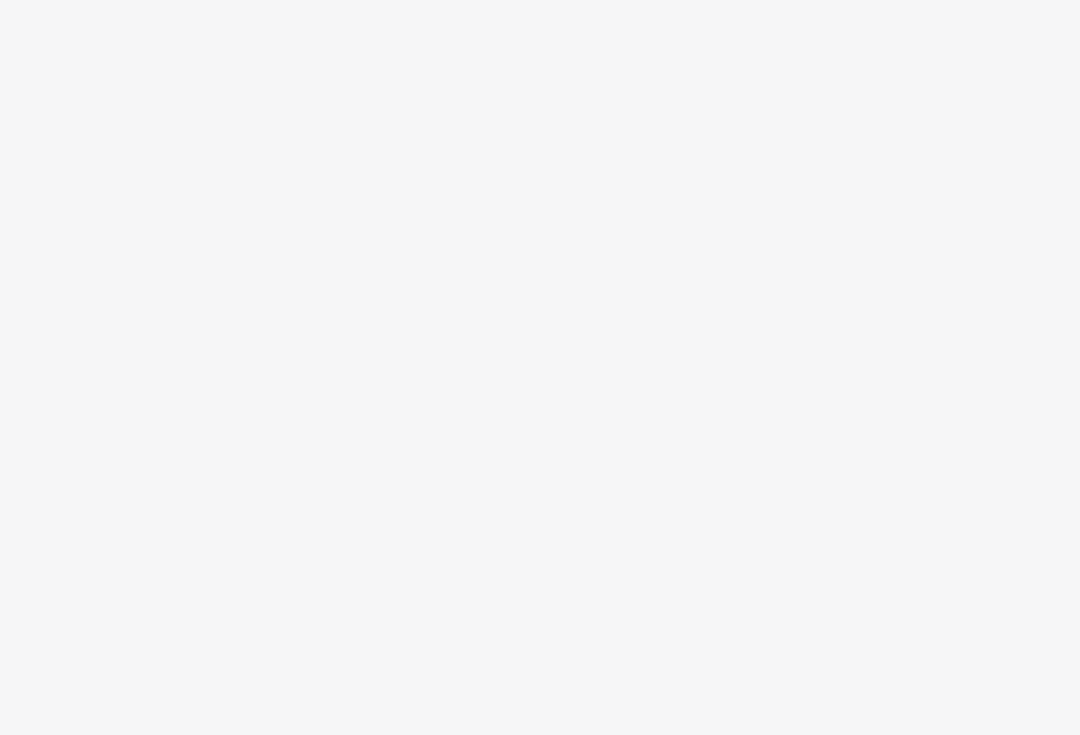 scroll, scrollTop: 0, scrollLeft: 0, axis: both 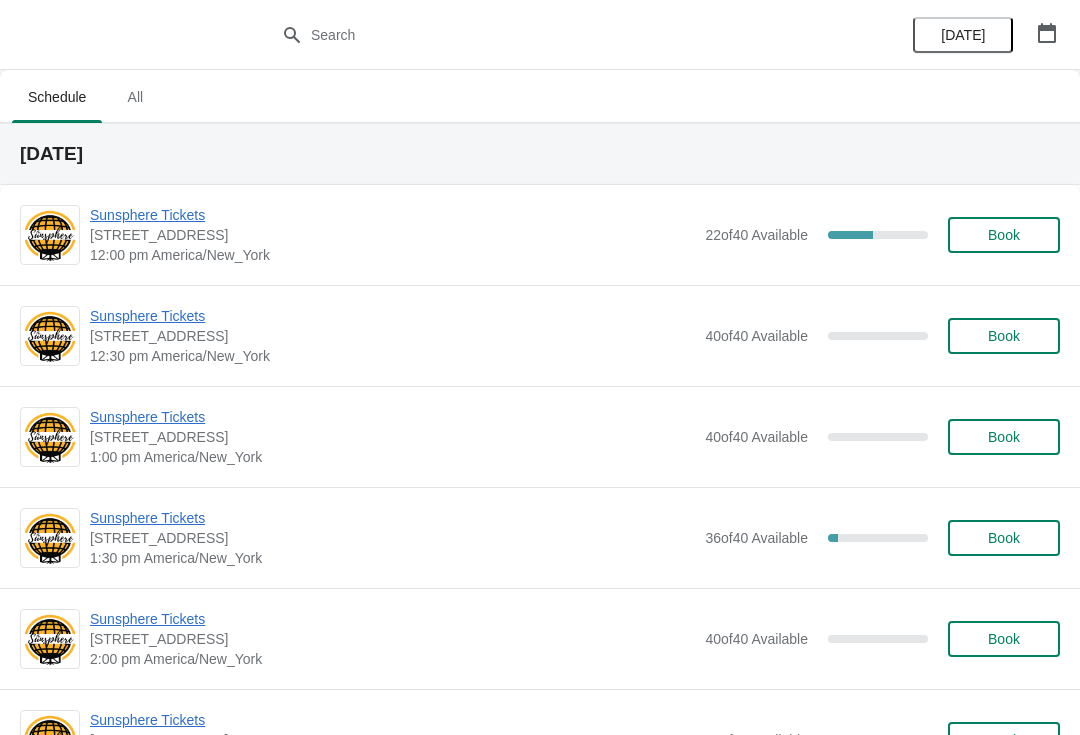 click on "Sunsphere Tickets" at bounding box center [392, 215] 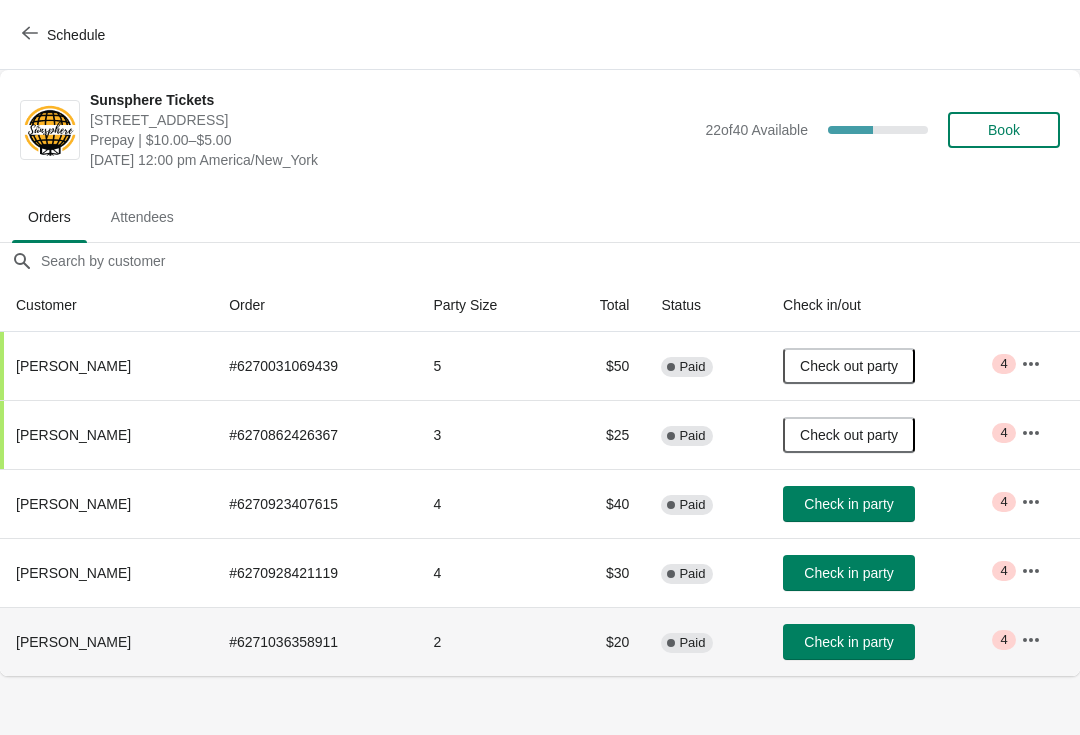 click on "Check in party" at bounding box center (886, 641) 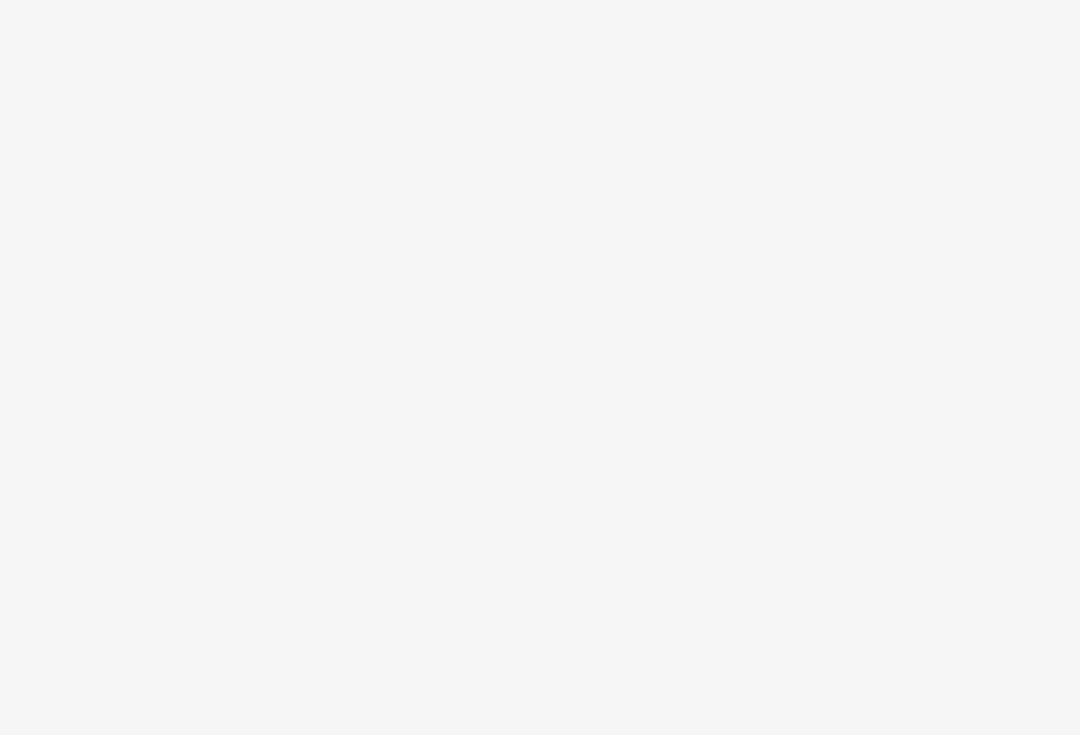 scroll, scrollTop: 0, scrollLeft: 0, axis: both 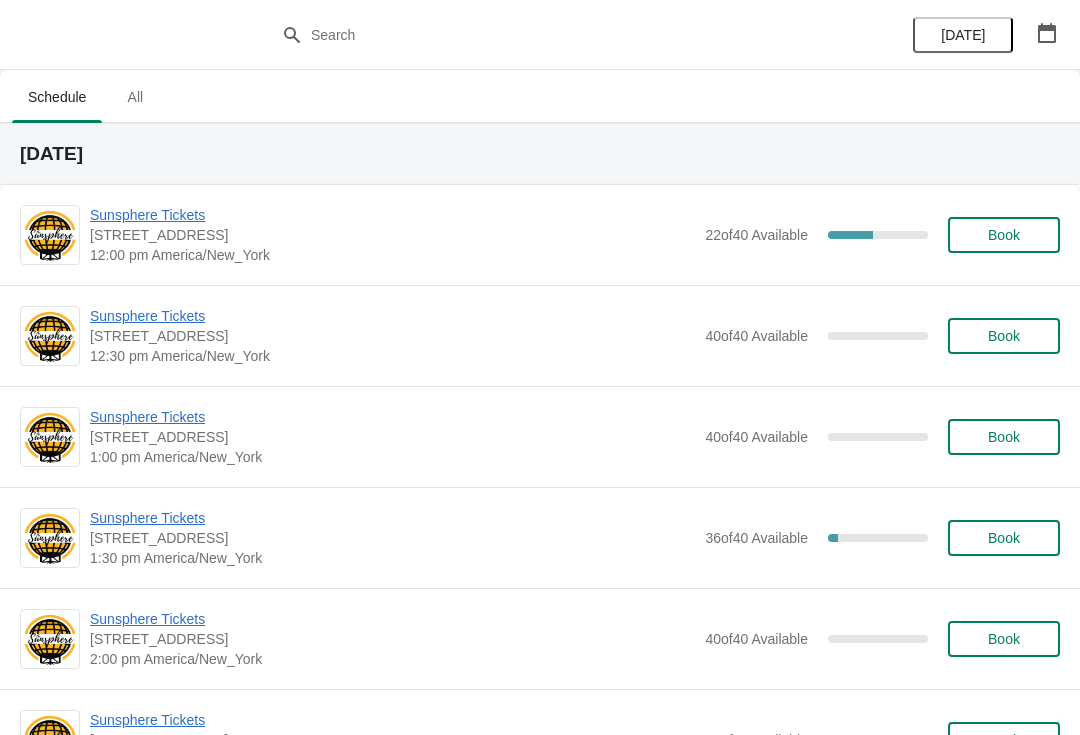 click on "Sunsphere Tickets" at bounding box center (392, 215) 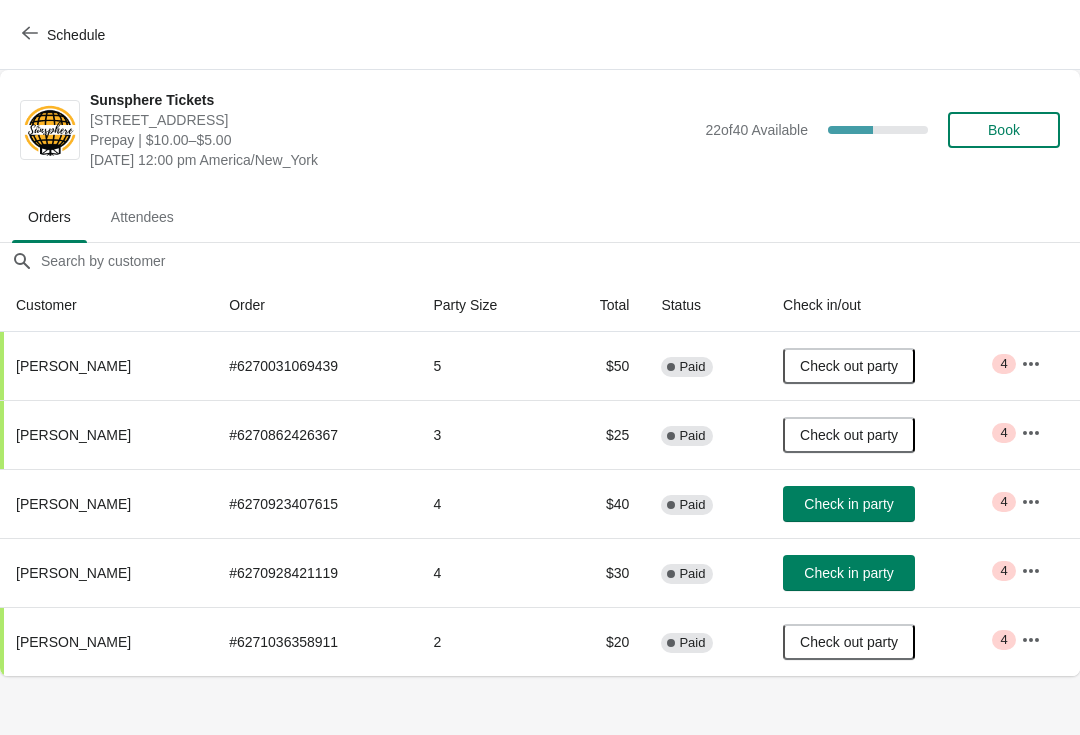 click on "Check in party" at bounding box center (849, 504) 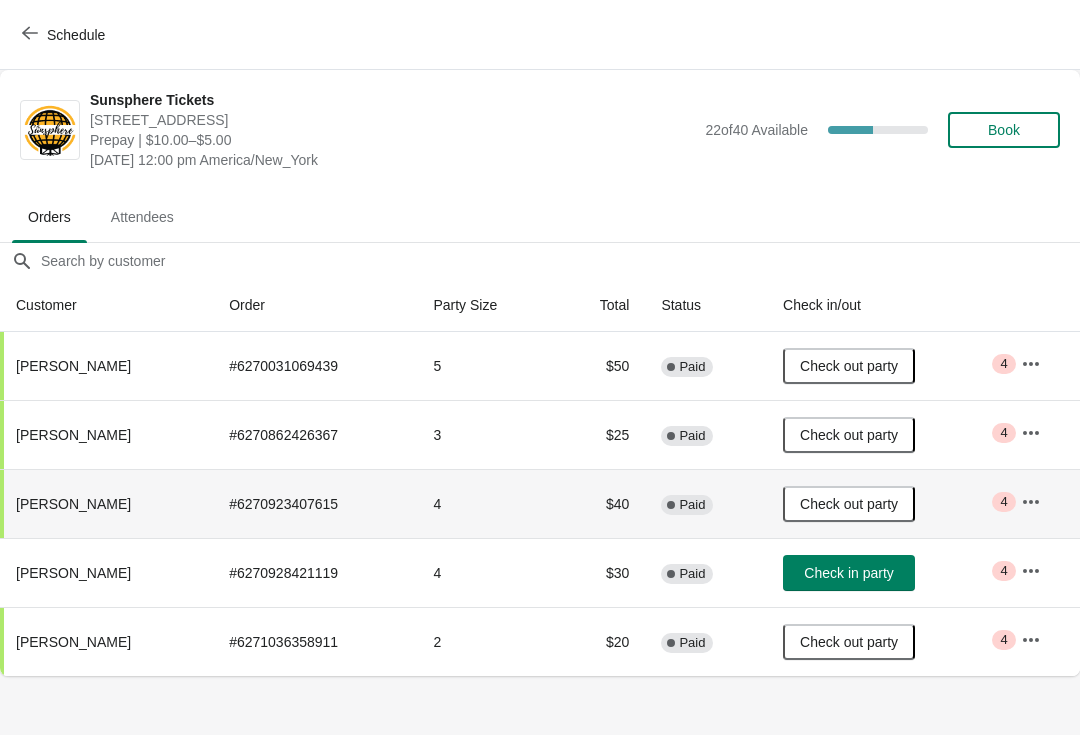 click on "Schedule" at bounding box center [76, 35] 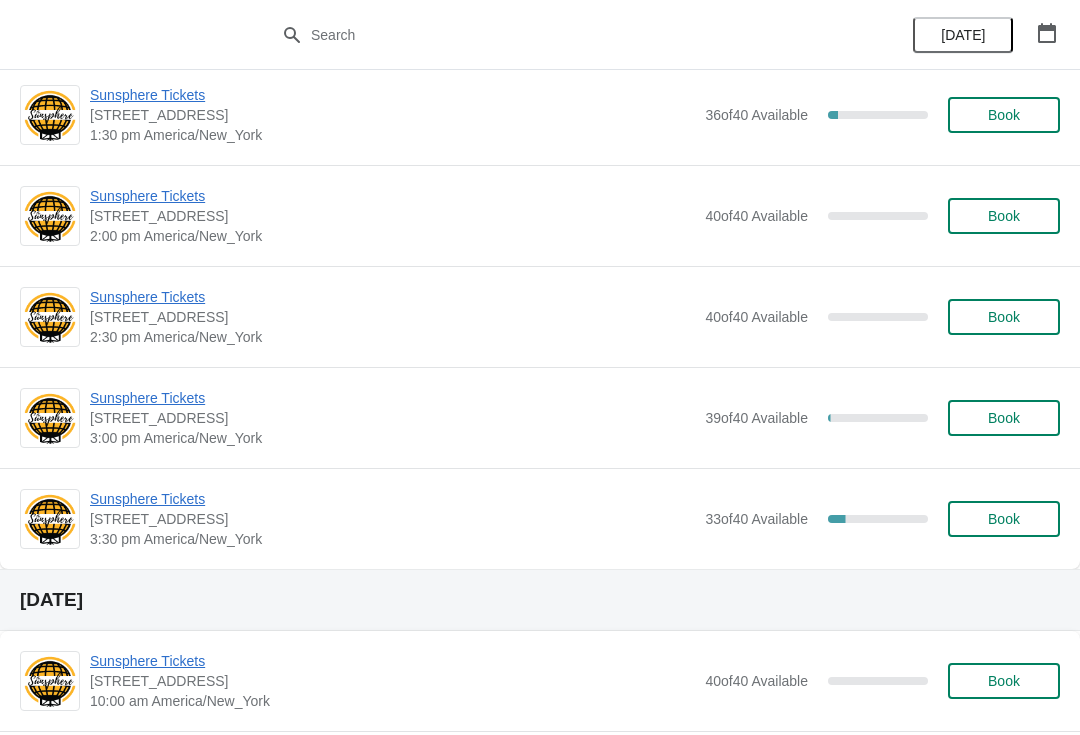 scroll, scrollTop: 419, scrollLeft: 0, axis: vertical 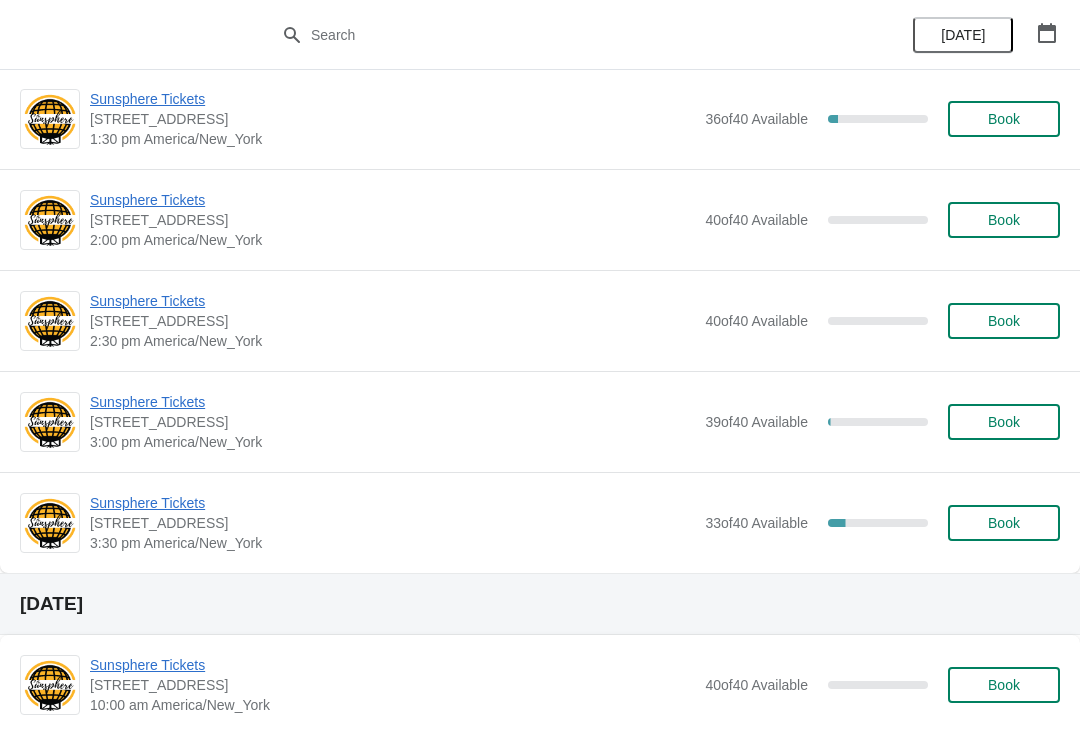 click on "Sunsphere Tickets" at bounding box center [392, 503] 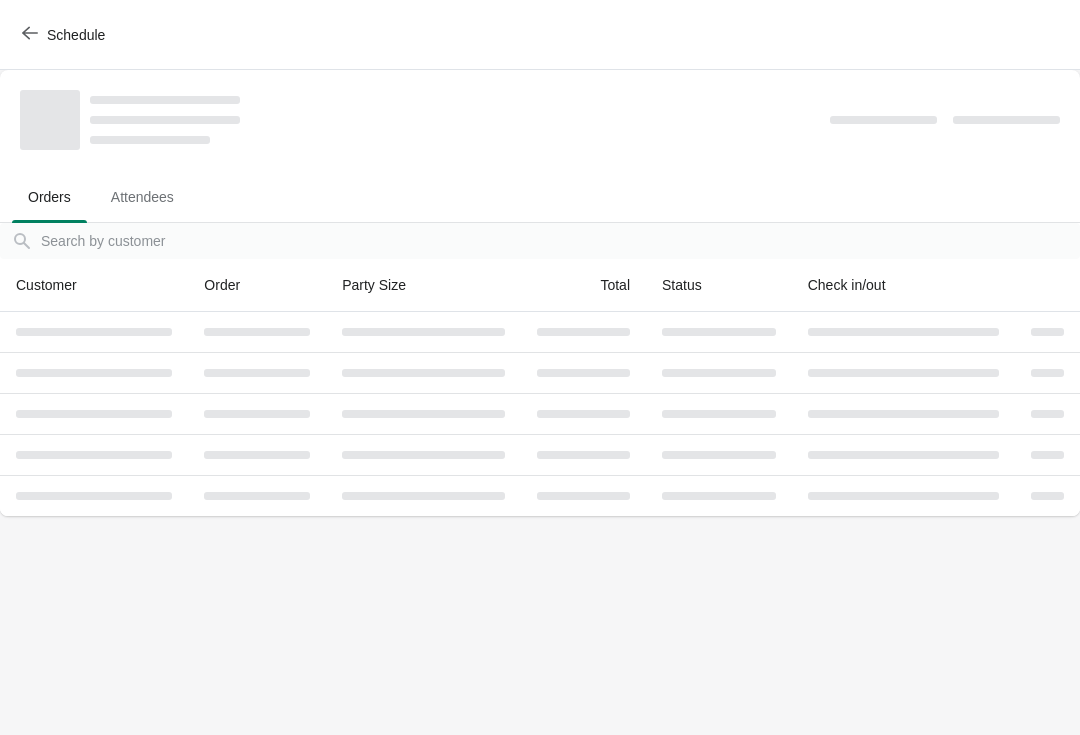 scroll, scrollTop: 0, scrollLeft: 0, axis: both 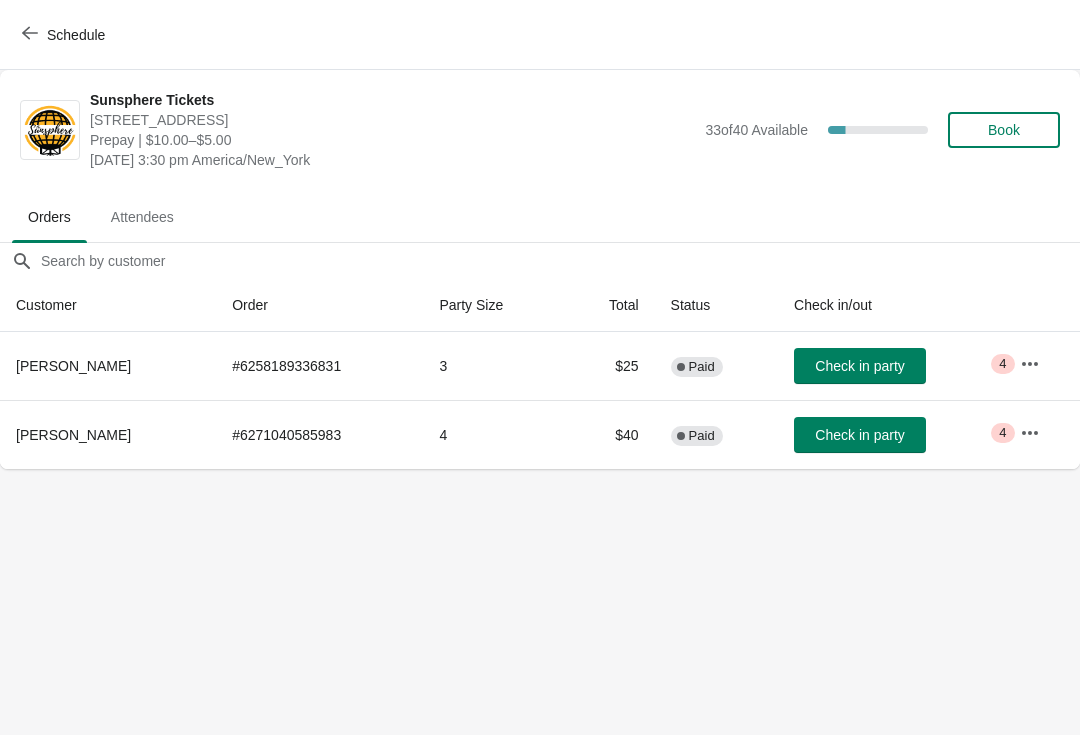 click 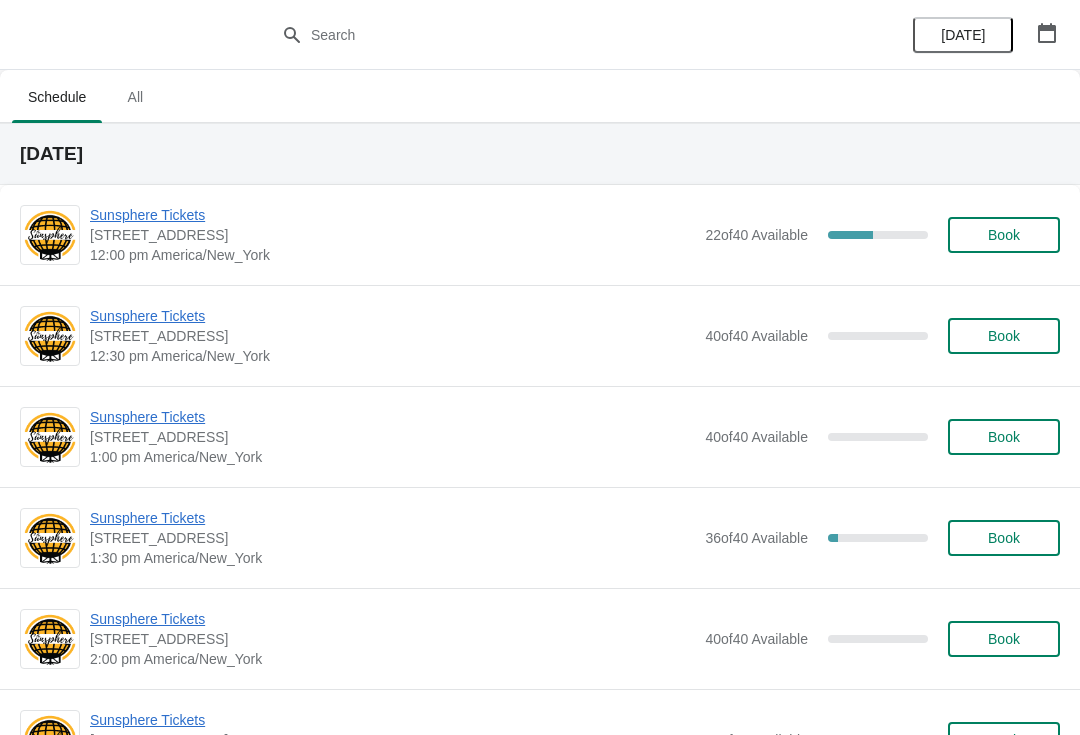 click on "Sunsphere Tickets" at bounding box center [392, 215] 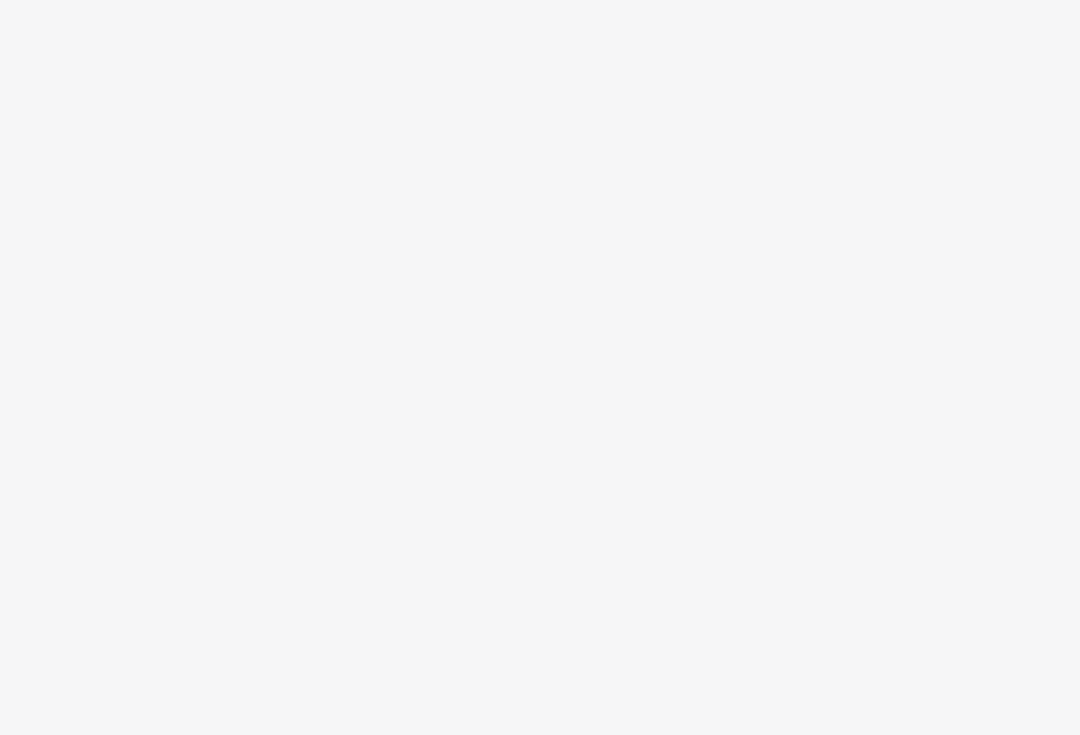 scroll, scrollTop: 0, scrollLeft: 0, axis: both 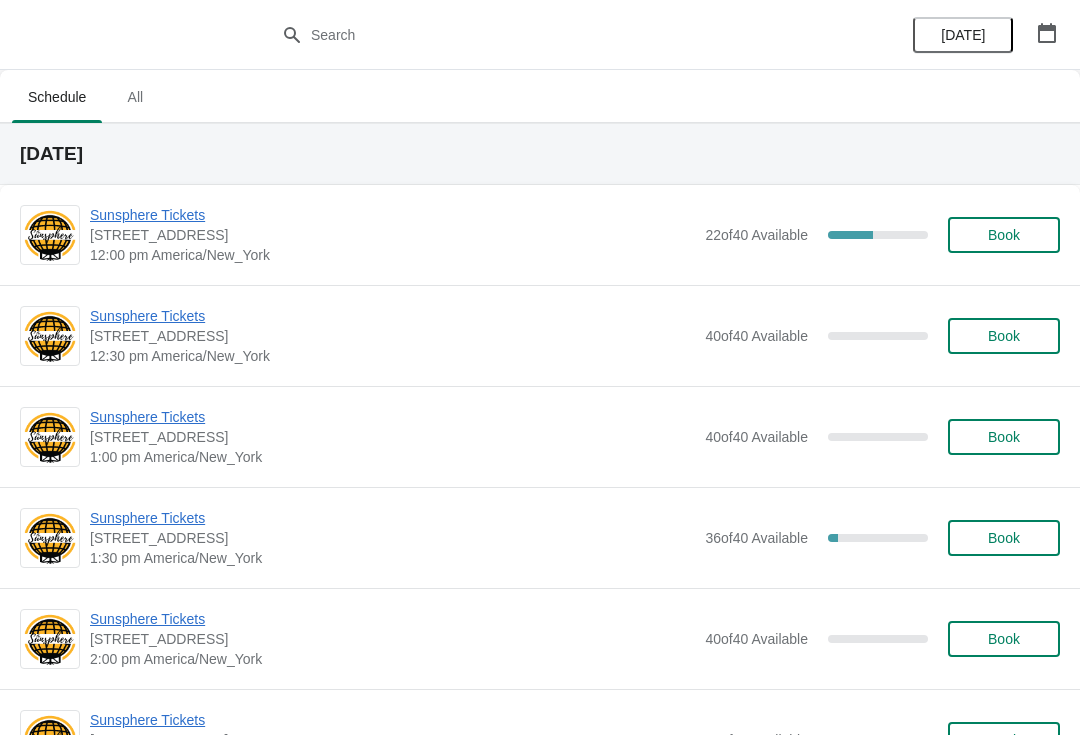click on "Sunsphere Tickets" at bounding box center [392, 215] 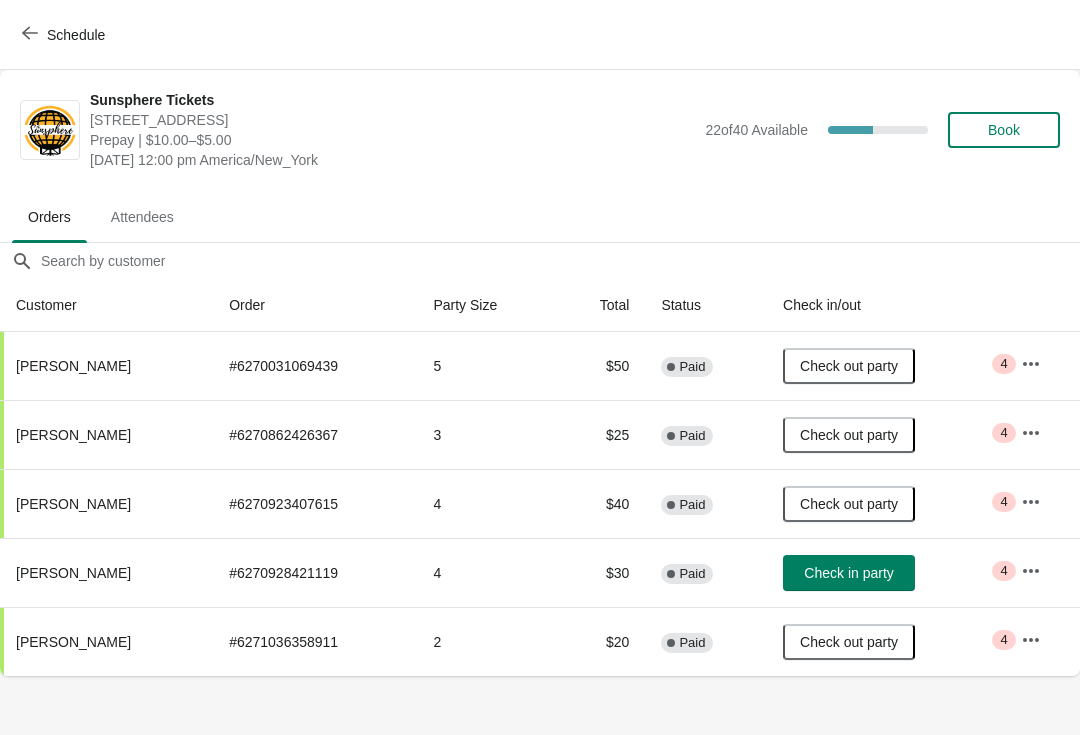 click on "Check in party" at bounding box center (848, 573) 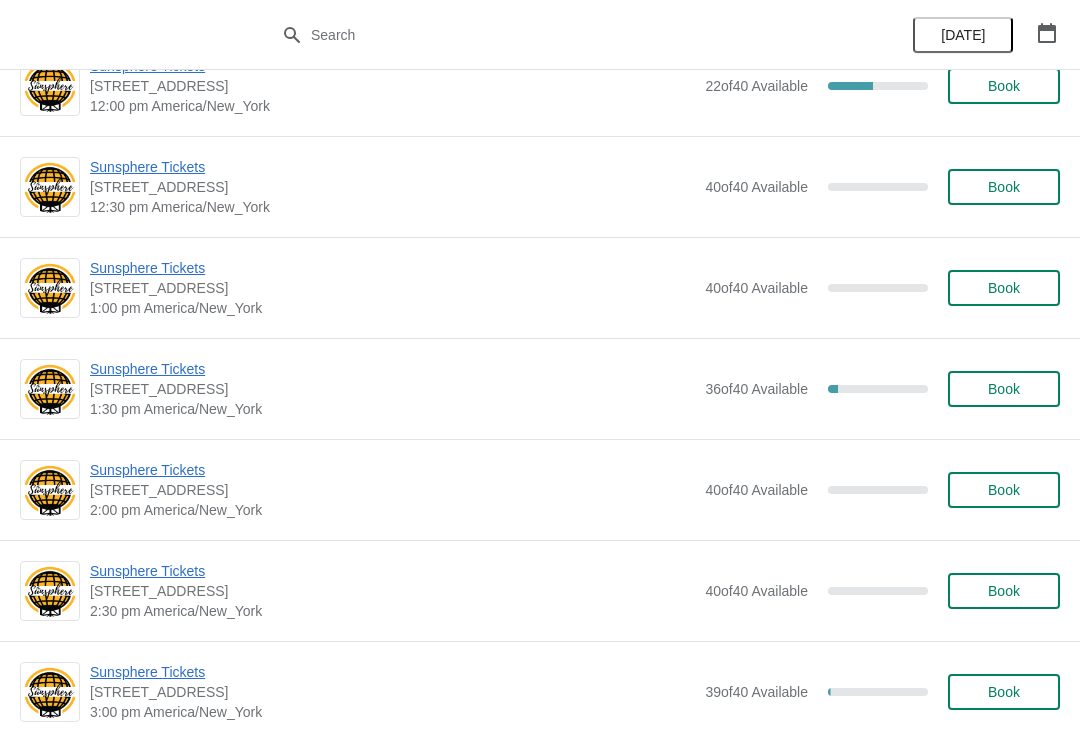scroll, scrollTop: 146, scrollLeft: 0, axis: vertical 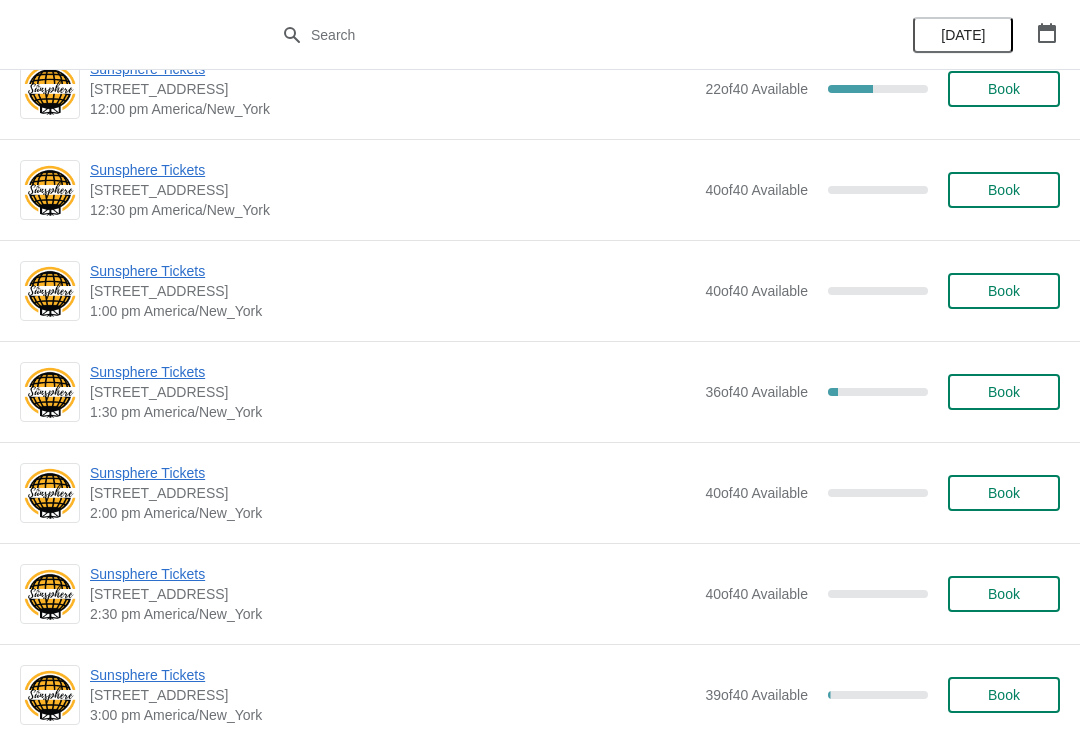 click on "Sunsphere Tickets" at bounding box center (392, 372) 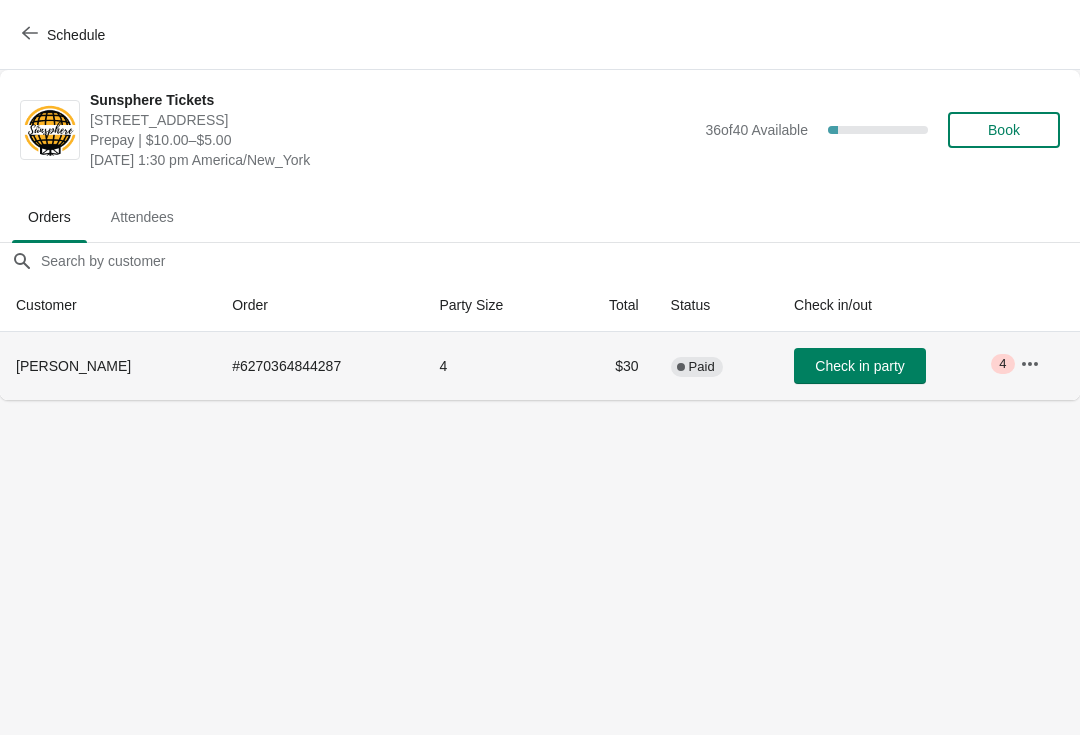 click at bounding box center (1030, 364) 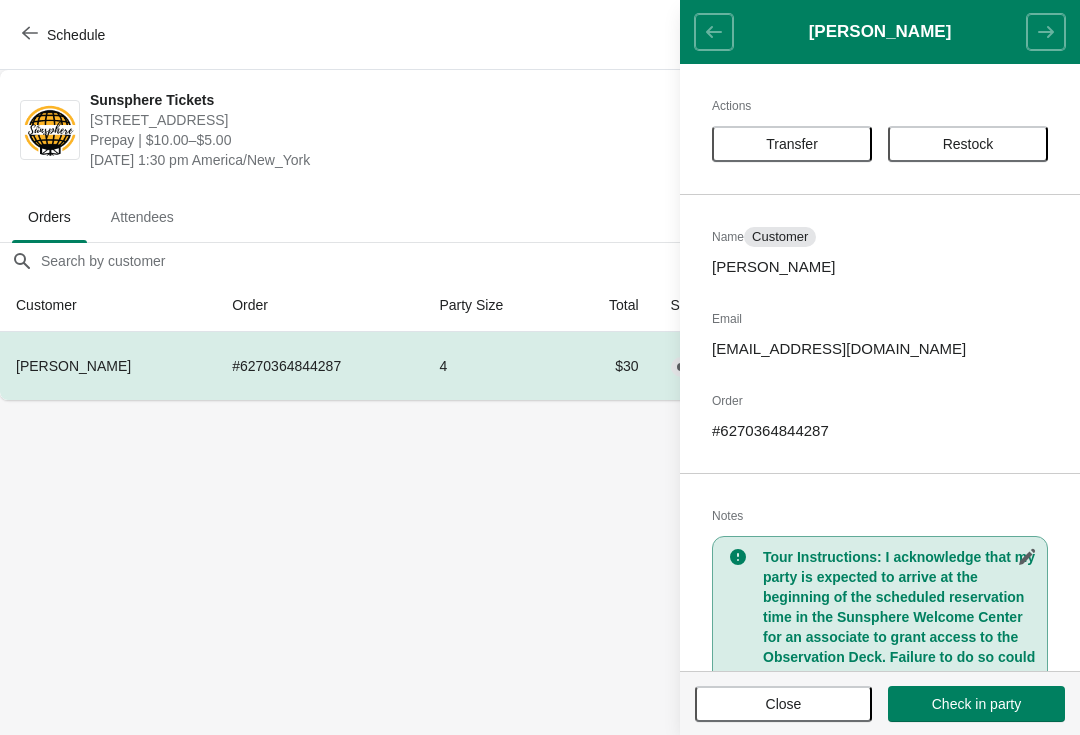 click on "Transfer" at bounding box center (792, 144) 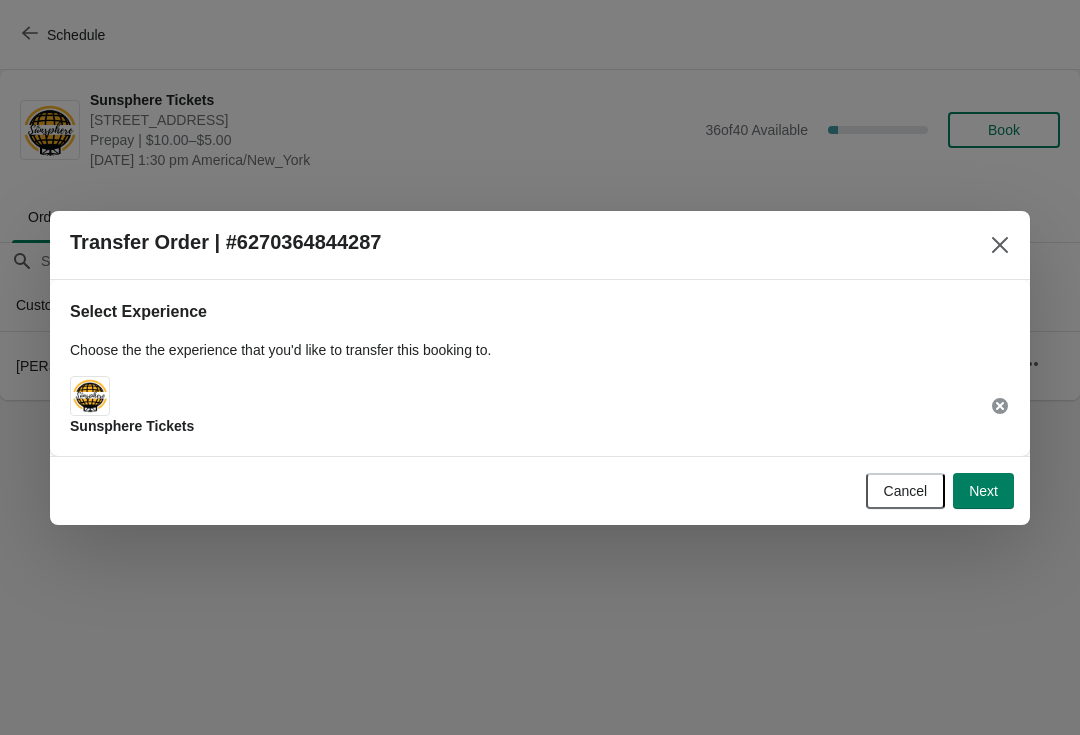 click on "Next" at bounding box center [983, 491] 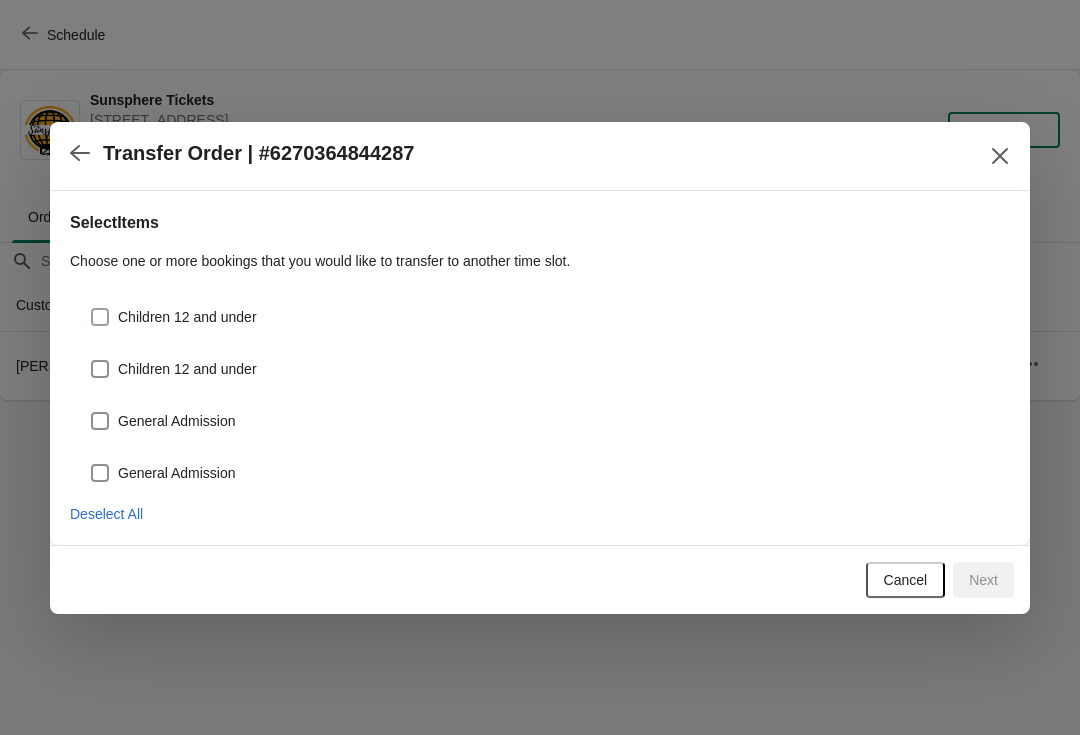 click on "Children 12 and under" at bounding box center (187, 317) 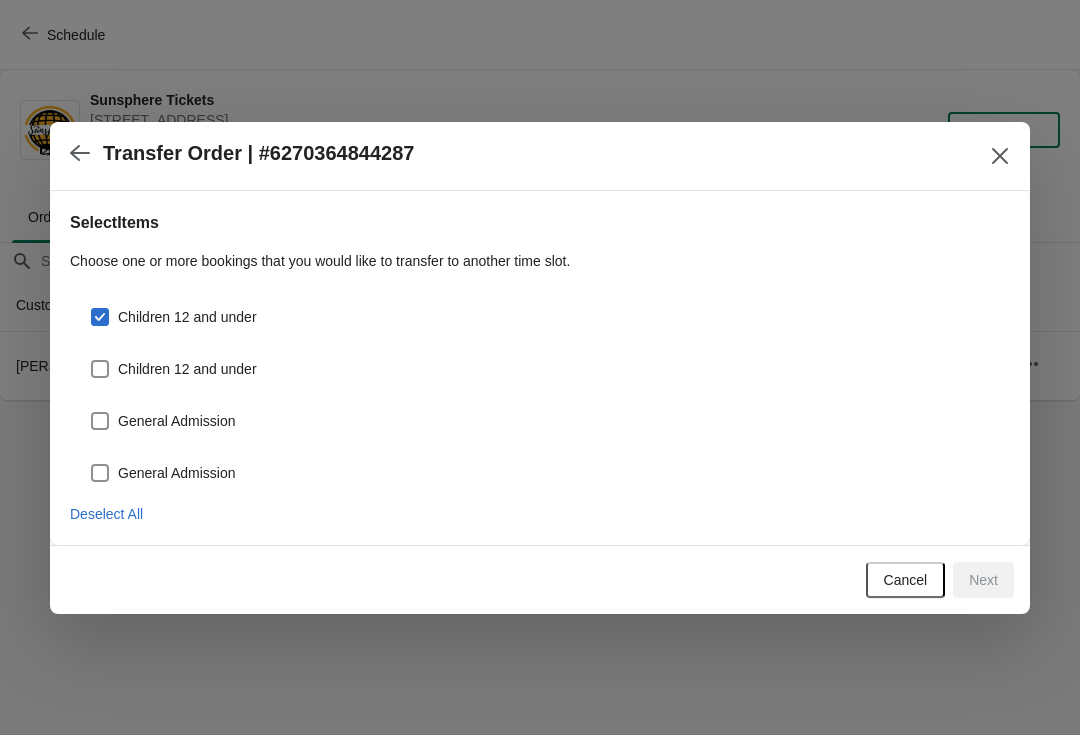 checkbox on "true" 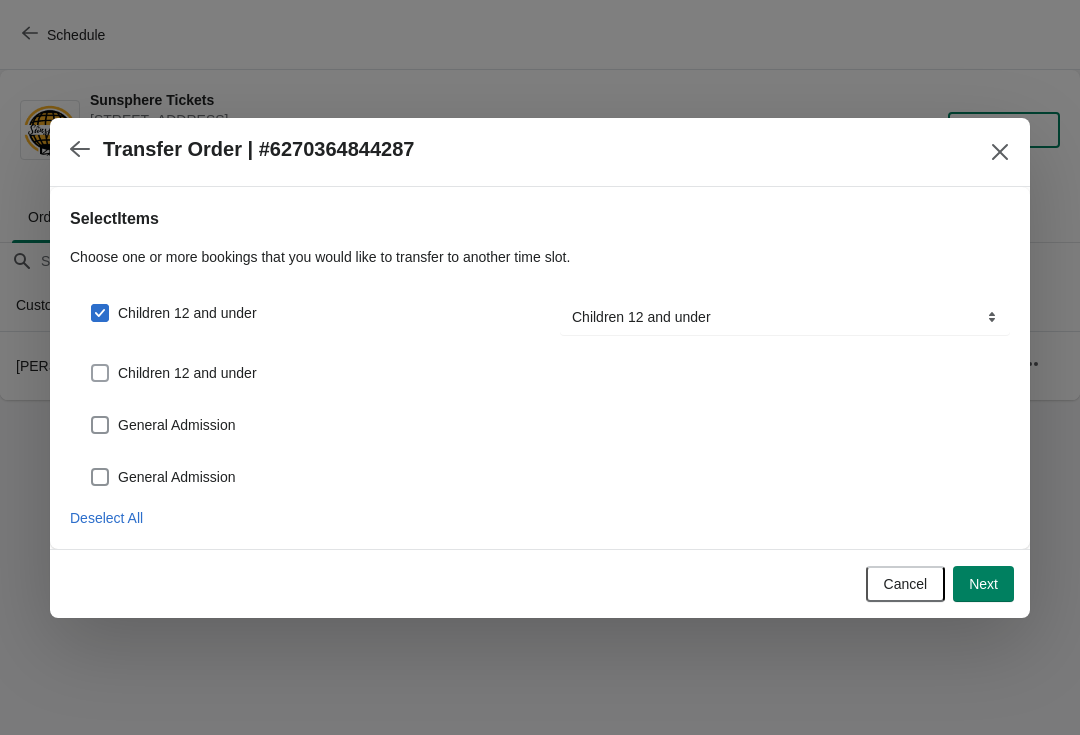 click on "Children 12 and under" at bounding box center (187, 373) 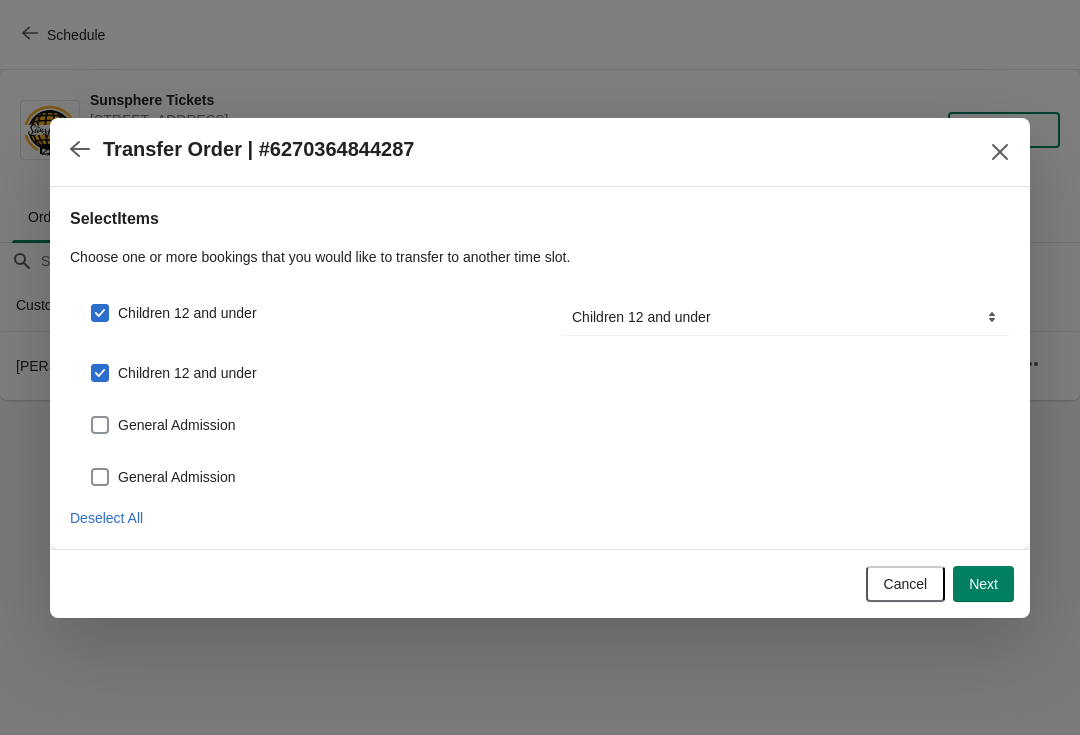 checkbox on "true" 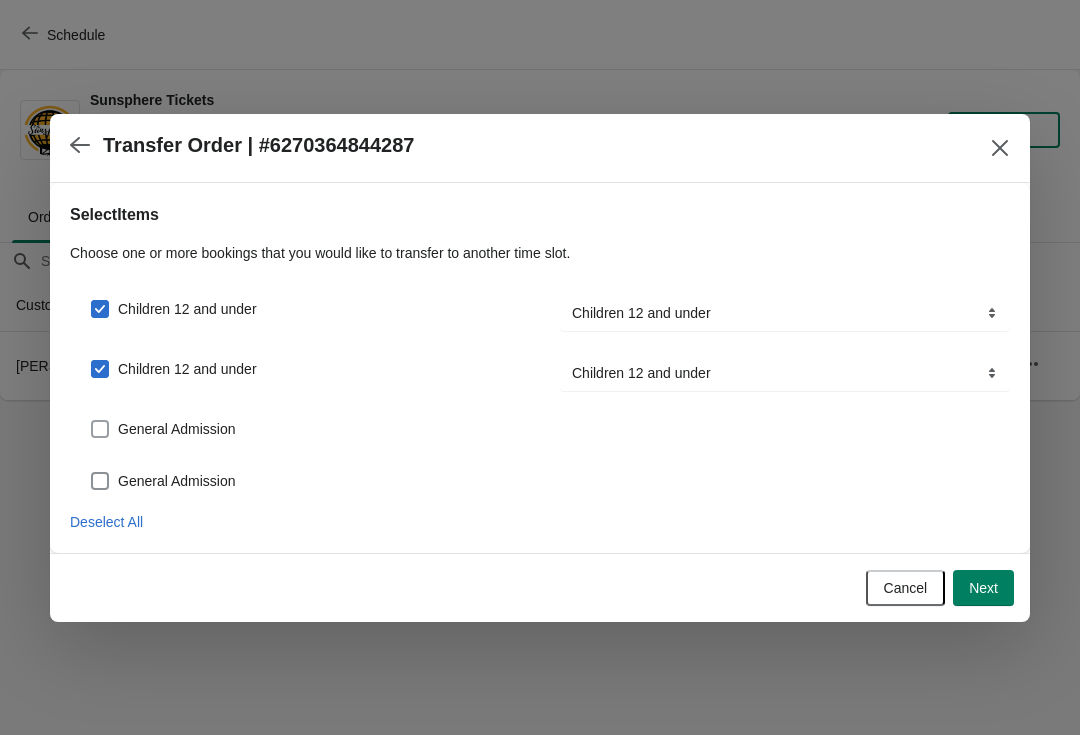 click on "General Admission" at bounding box center [177, 429] 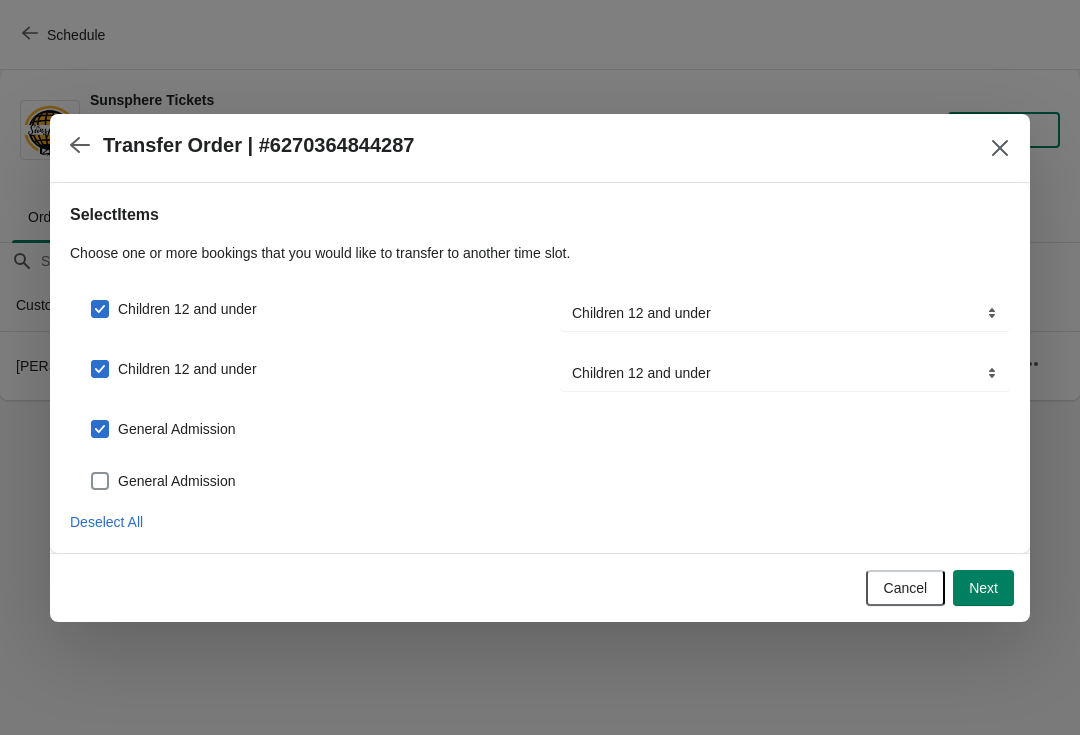 checkbox on "true" 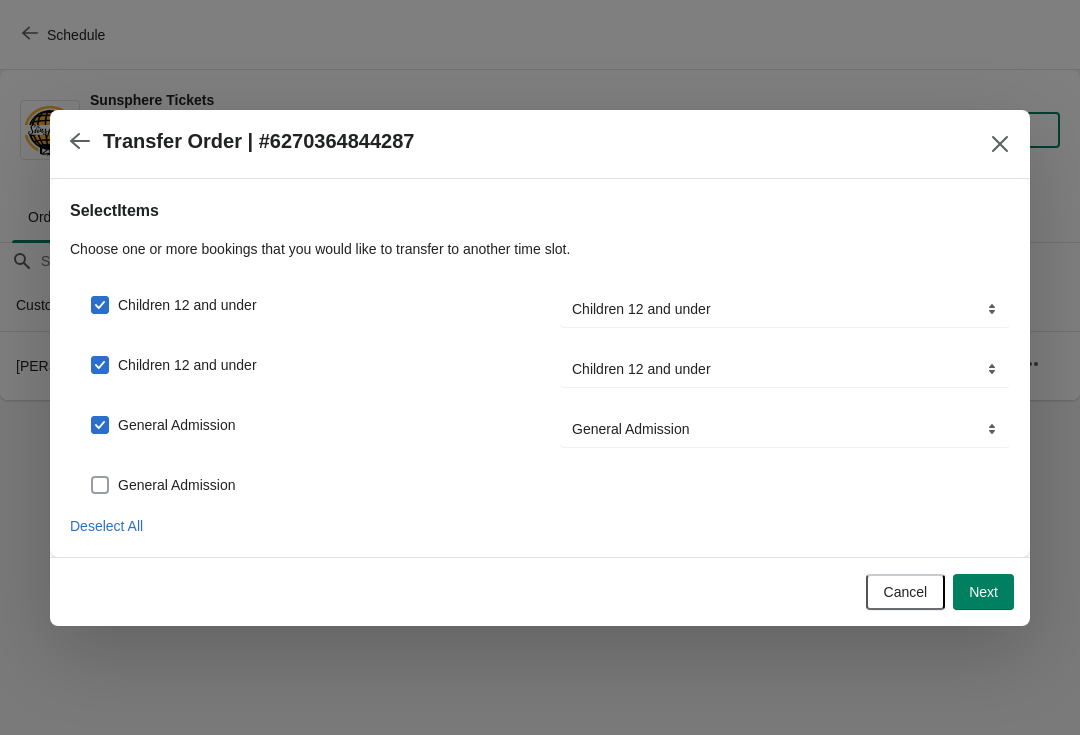 click on "General Admission" at bounding box center (177, 485) 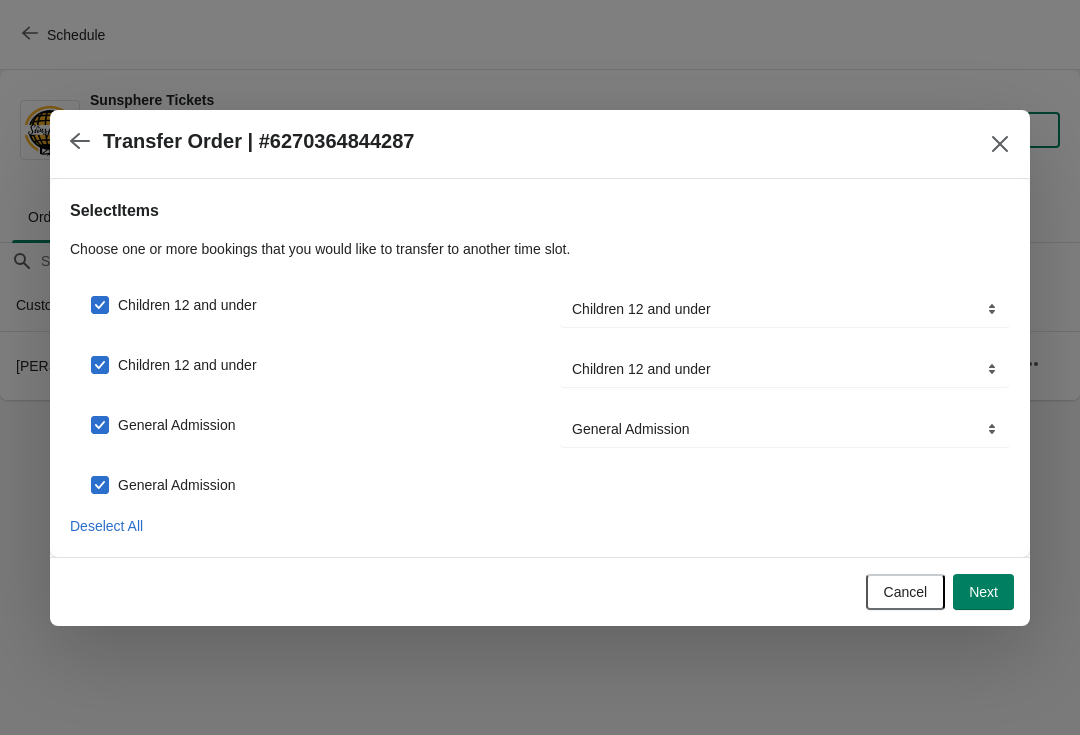 checkbox on "true" 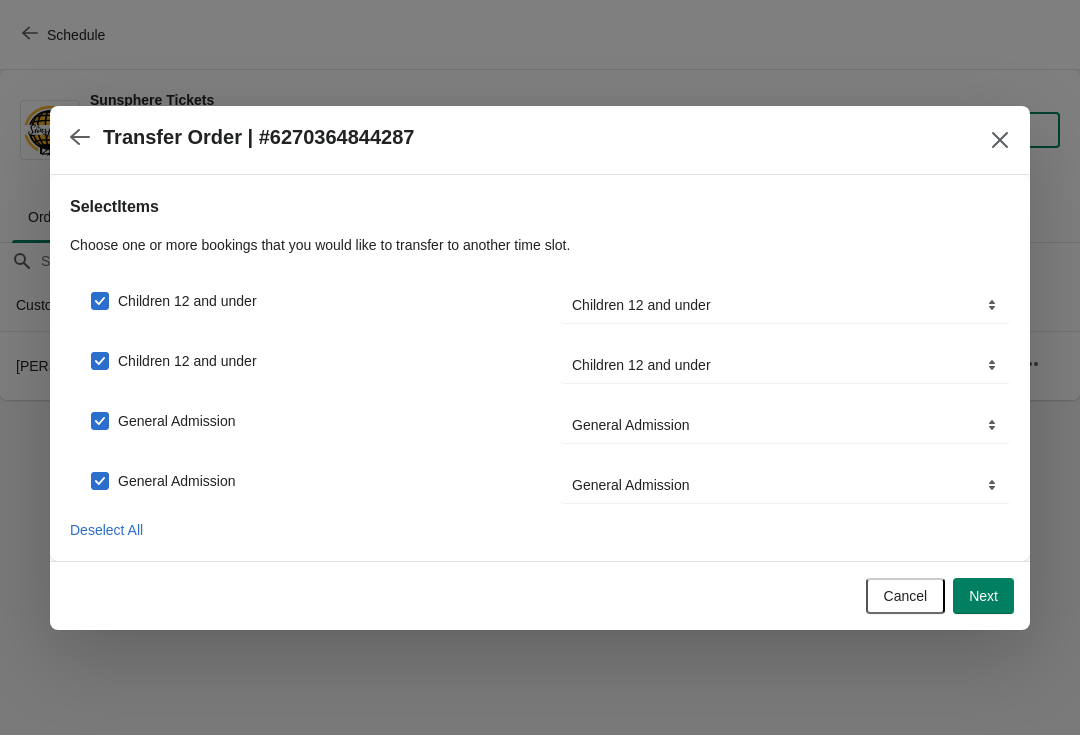 click on "Next" at bounding box center [983, 596] 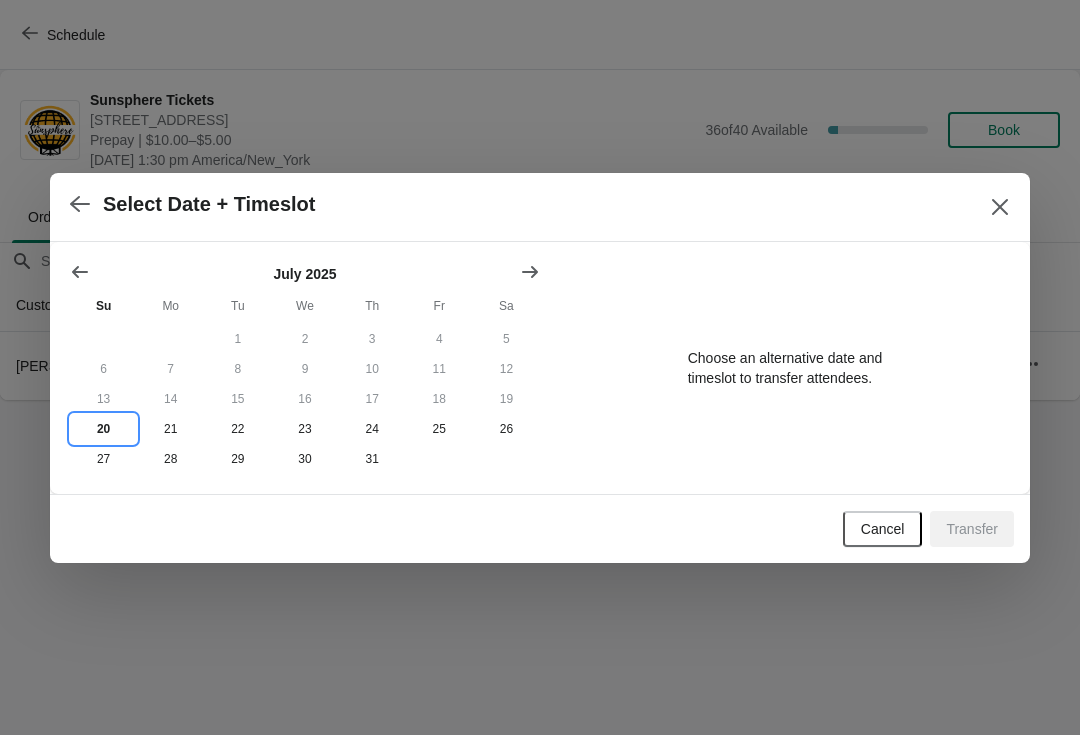 click on "20" at bounding box center [103, 429] 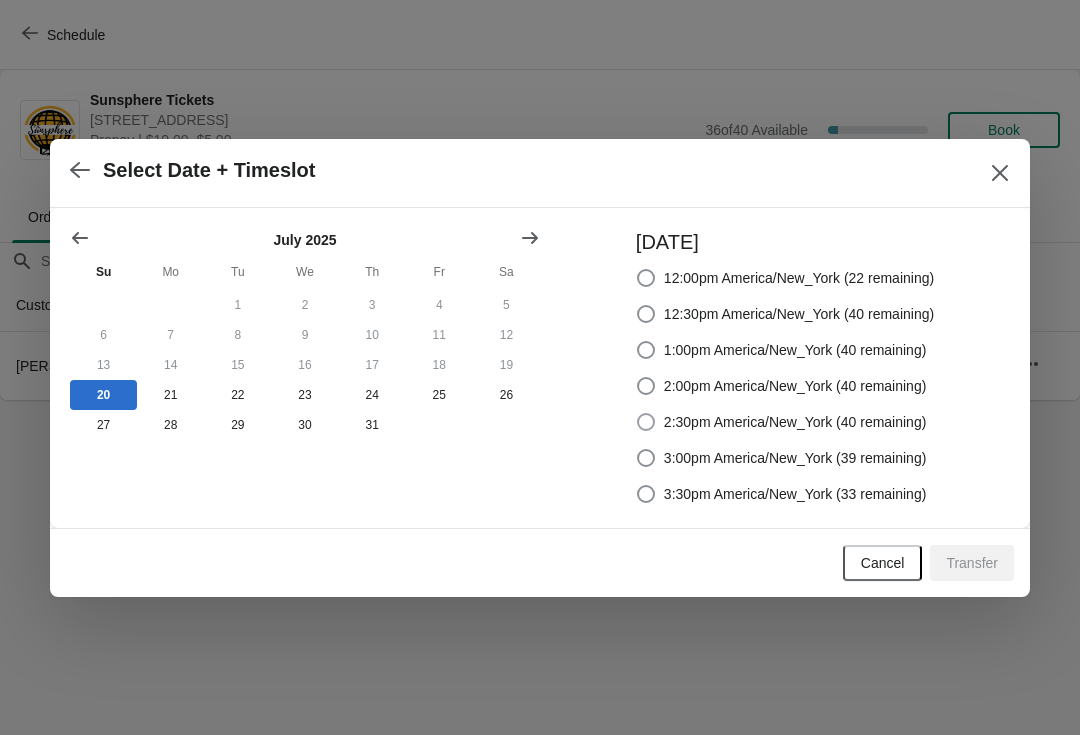 click on "2:30pm America/New_York (40 remaining)" at bounding box center (795, 422) 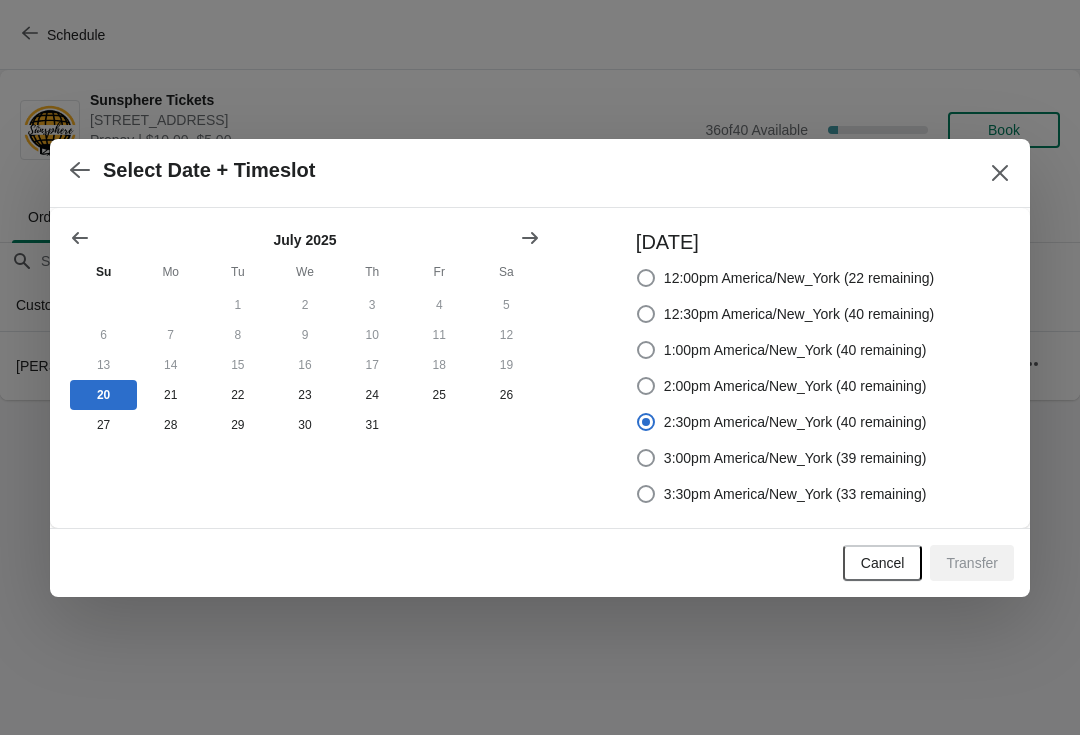 radio on "true" 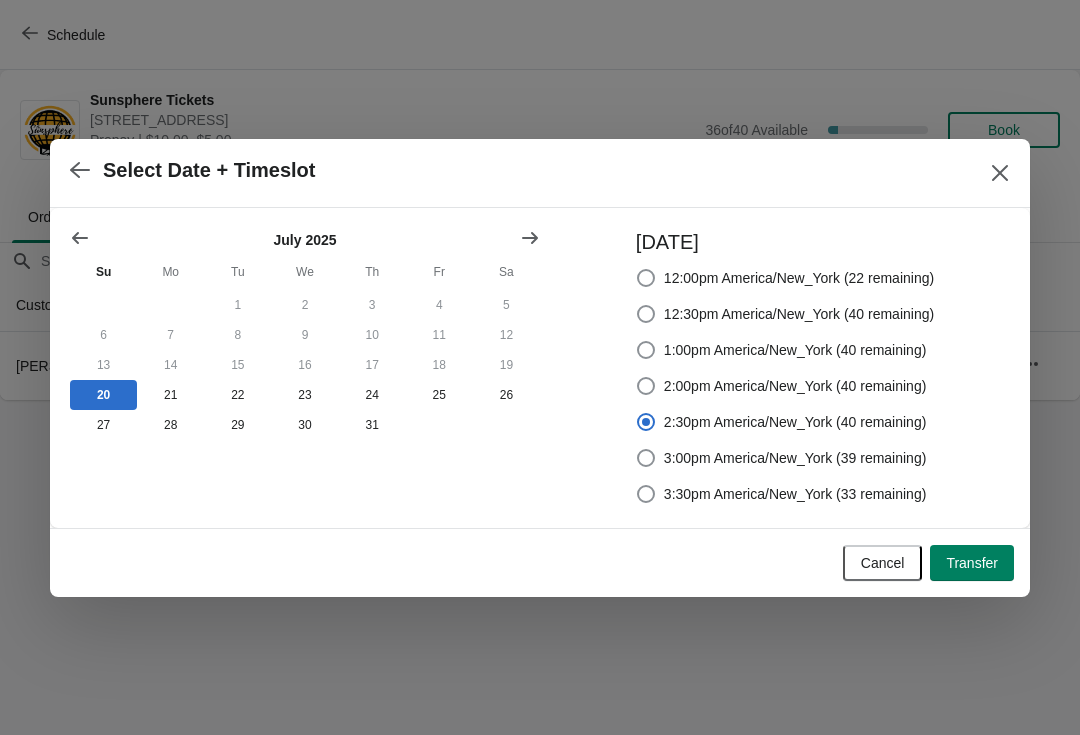 click on "Transfer" at bounding box center (972, 563) 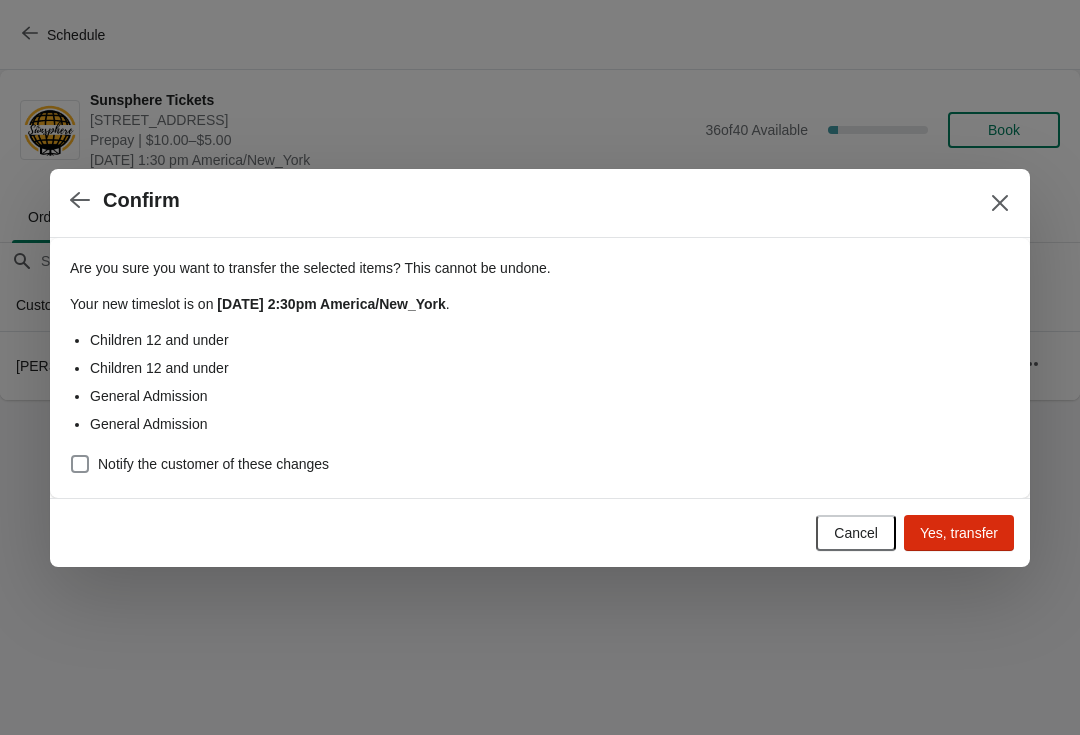 click on "Notify the customer of these changes" at bounding box center [213, 464] 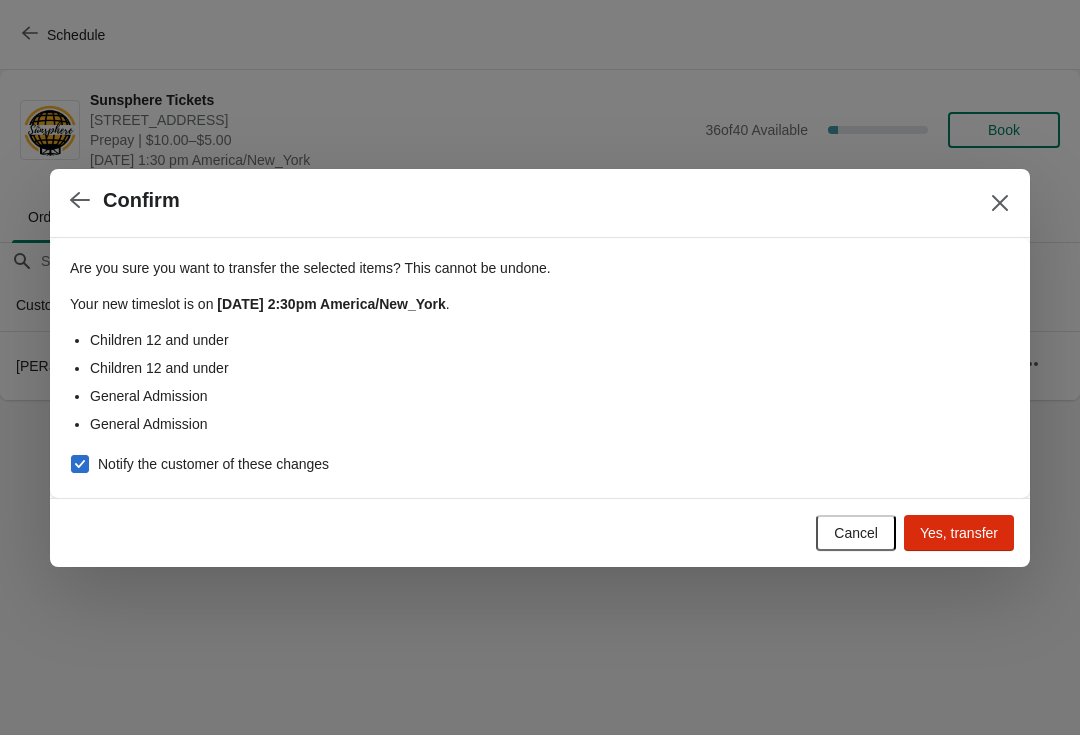 checkbox on "true" 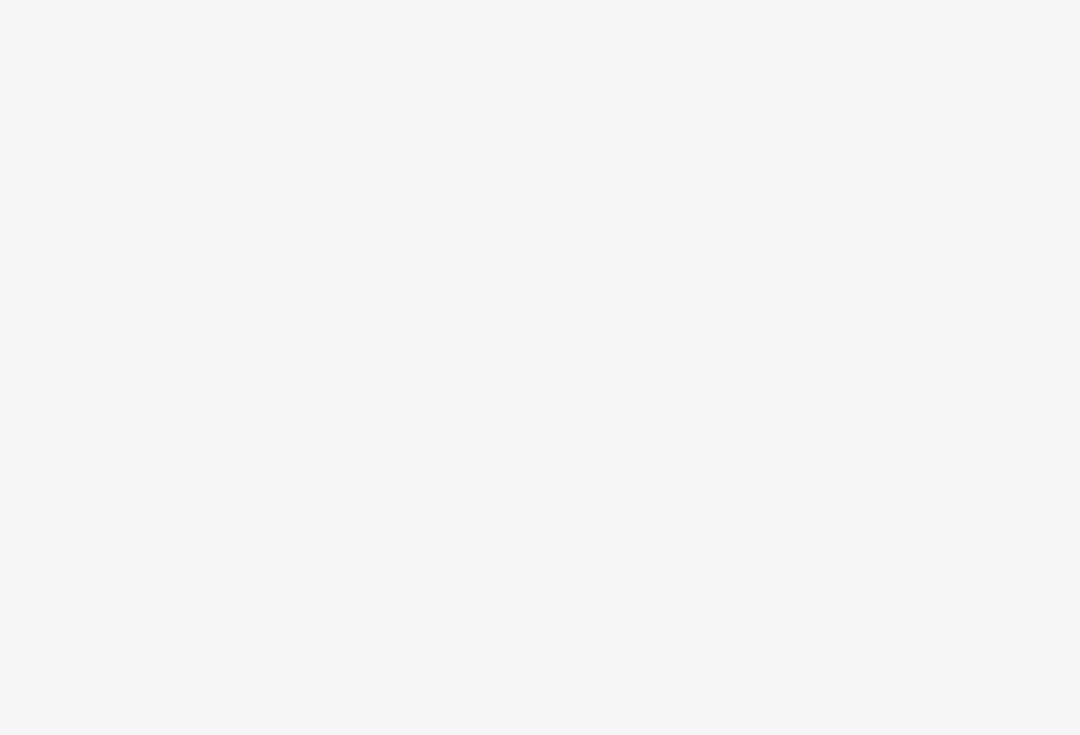 scroll, scrollTop: 0, scrollLeft: 0, axis: both 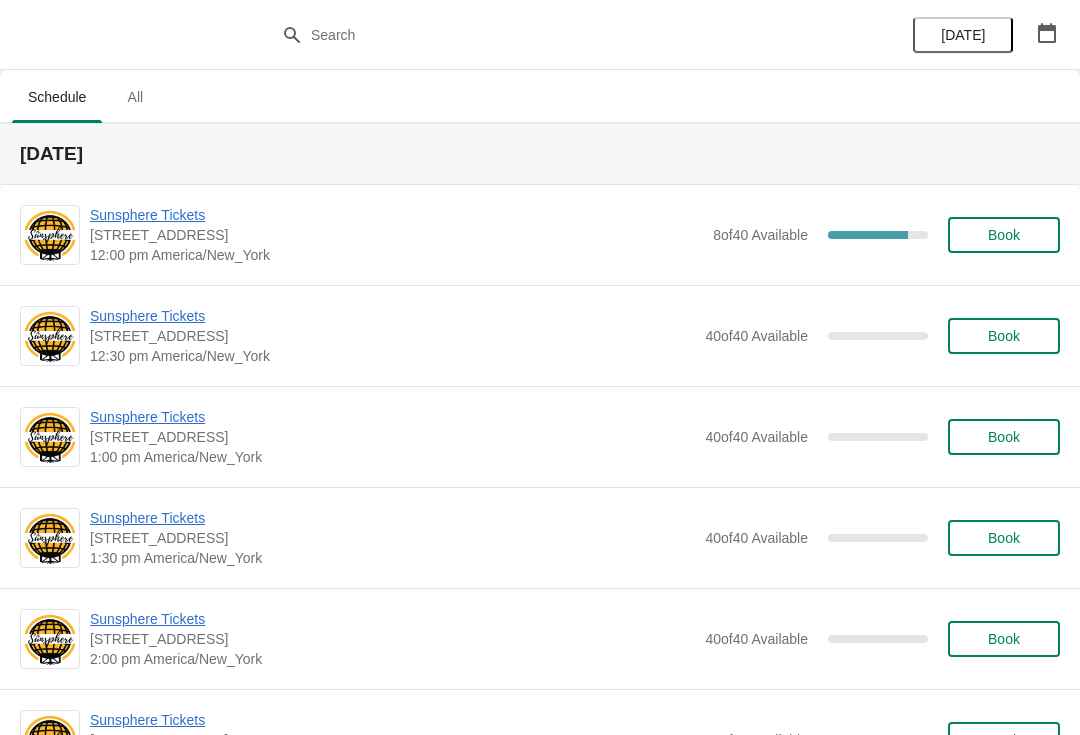 click on "Sunsphere Tickets [STREET_ADDRESS] 12:00 pm [GEOGRAPHIC_DATA]/New_York 8  of  40   Available 80 % Book" at bounding box center (540, 235) 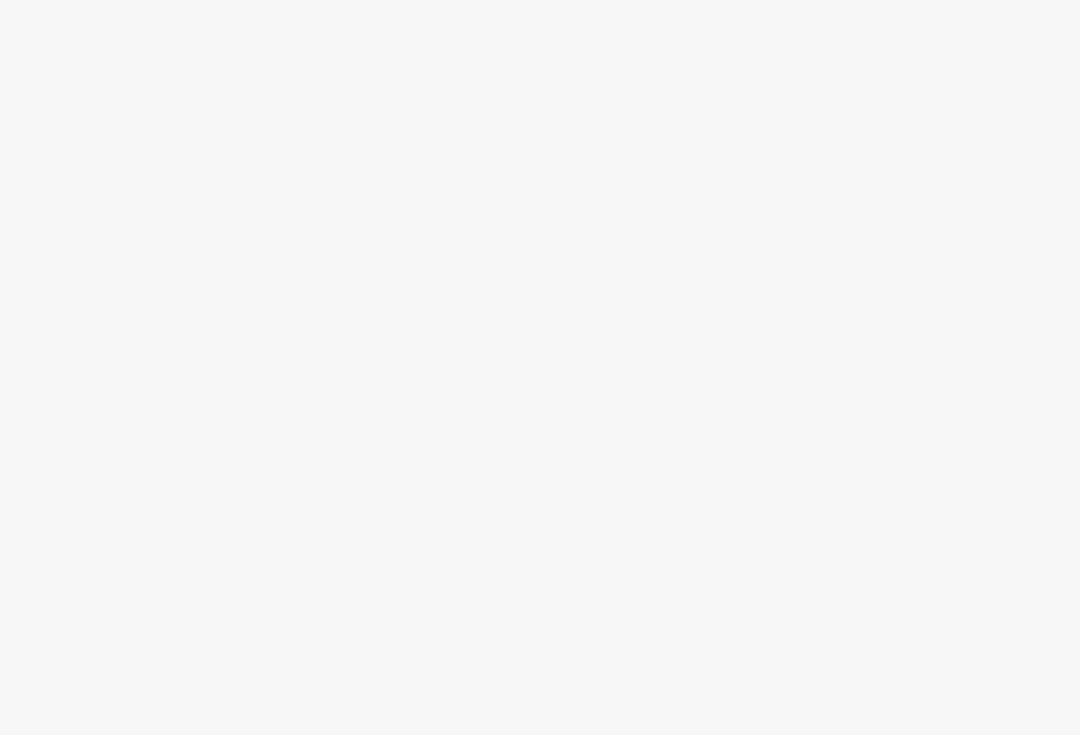 scroll, scrollTop: 0, scrollLeft: 0, axis: both 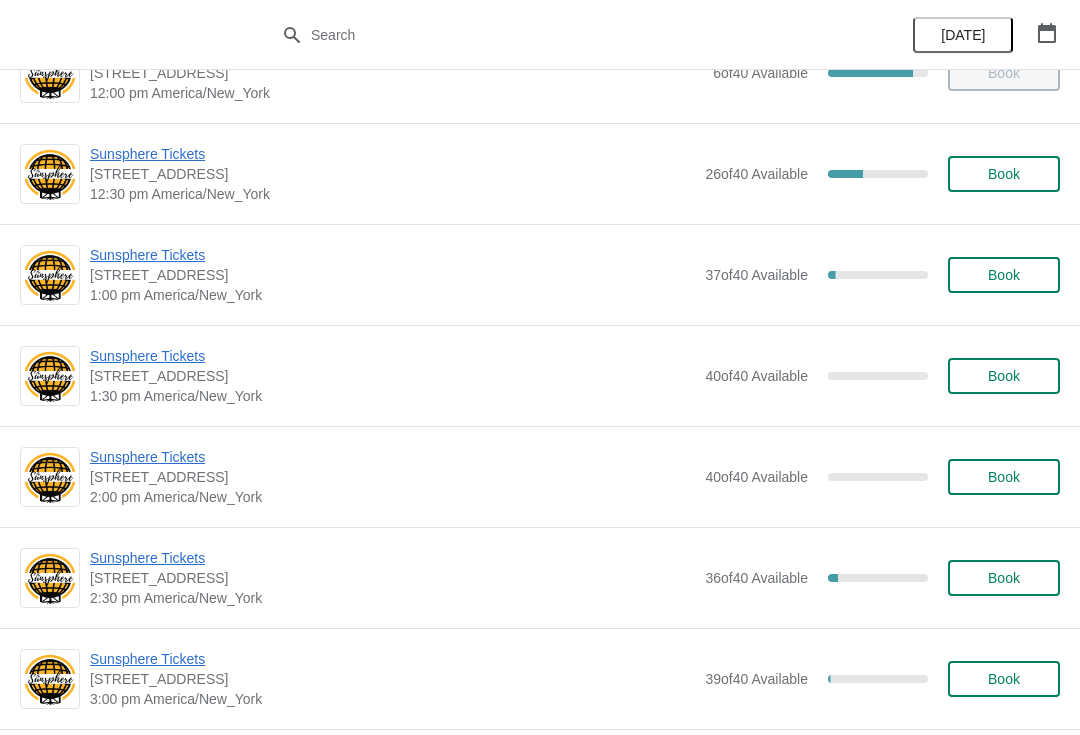 click on "Sunsphere Tickets" at bounding box center (392, 255) 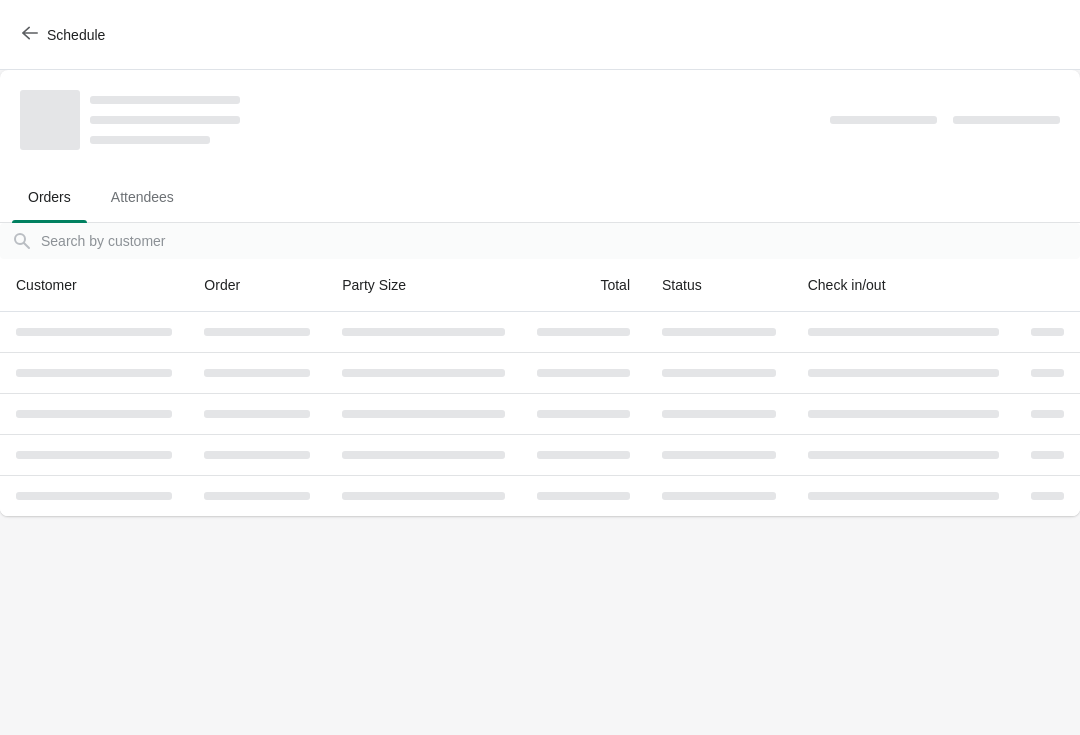 scroll, scrollTop: 0, scrollLeft: 0, axis: both 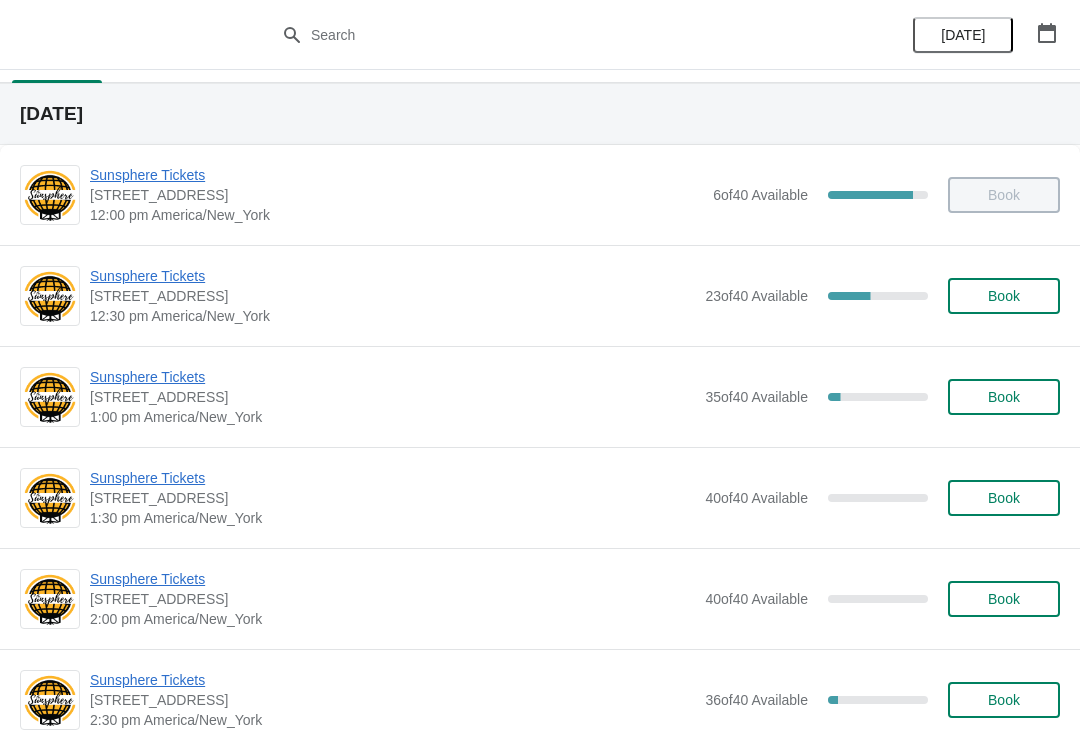 click on "Sunsphere Tickets" at bounding box center (392, 377) 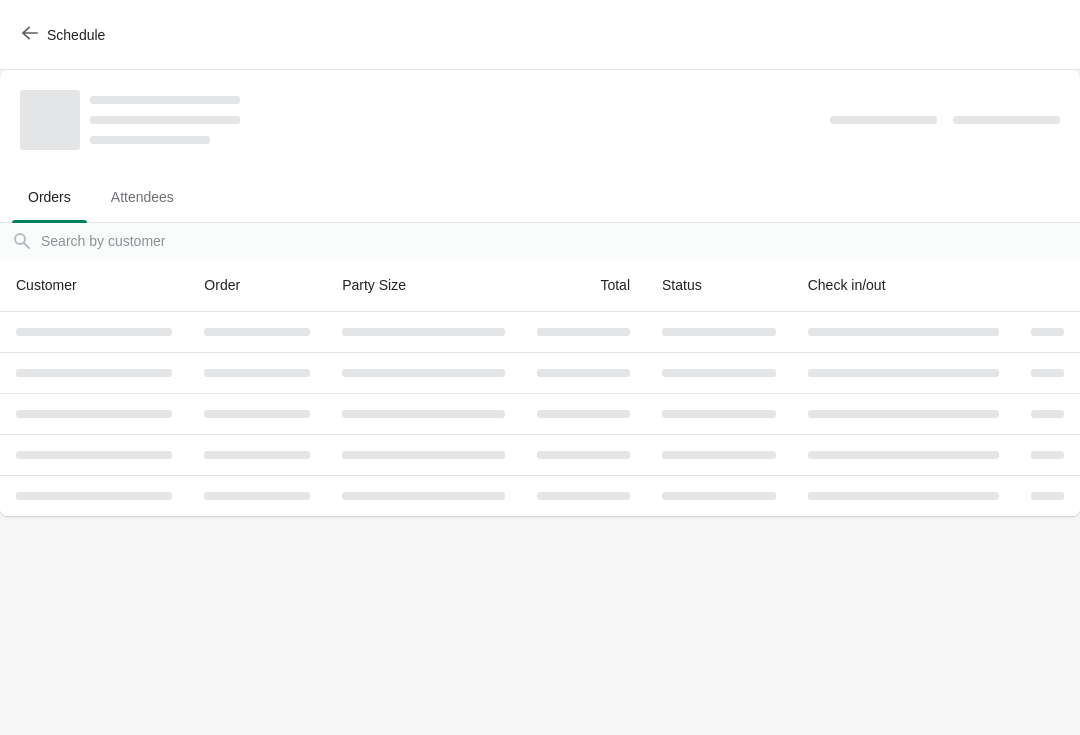 click on "Schedule" at bounding box center (65, 35) 